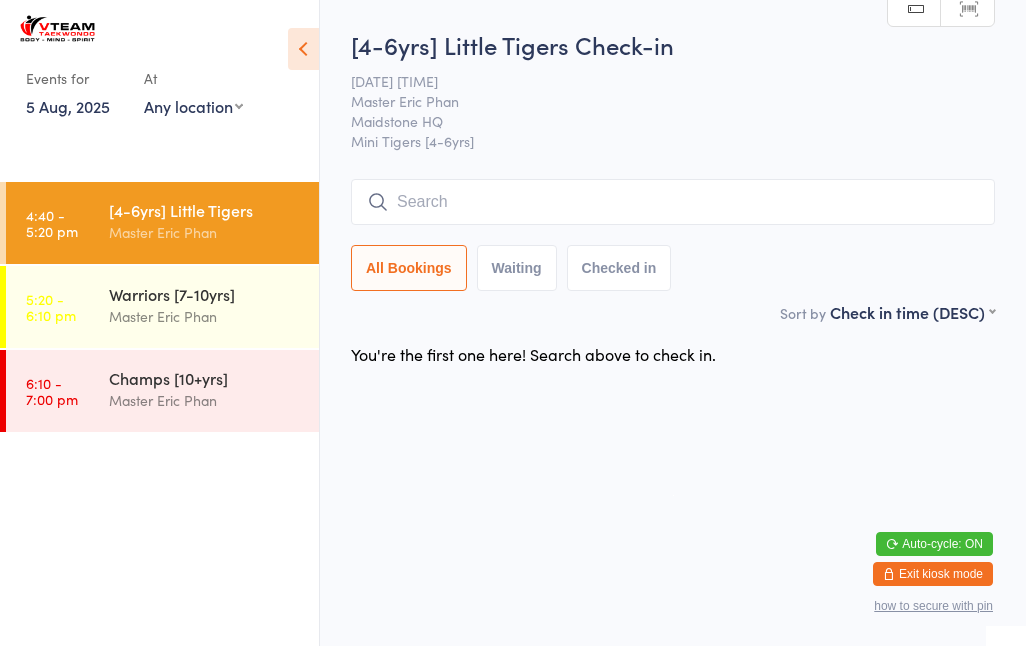 scroll, scrollTop: 181, scrollLeft: 0, axis: vertical 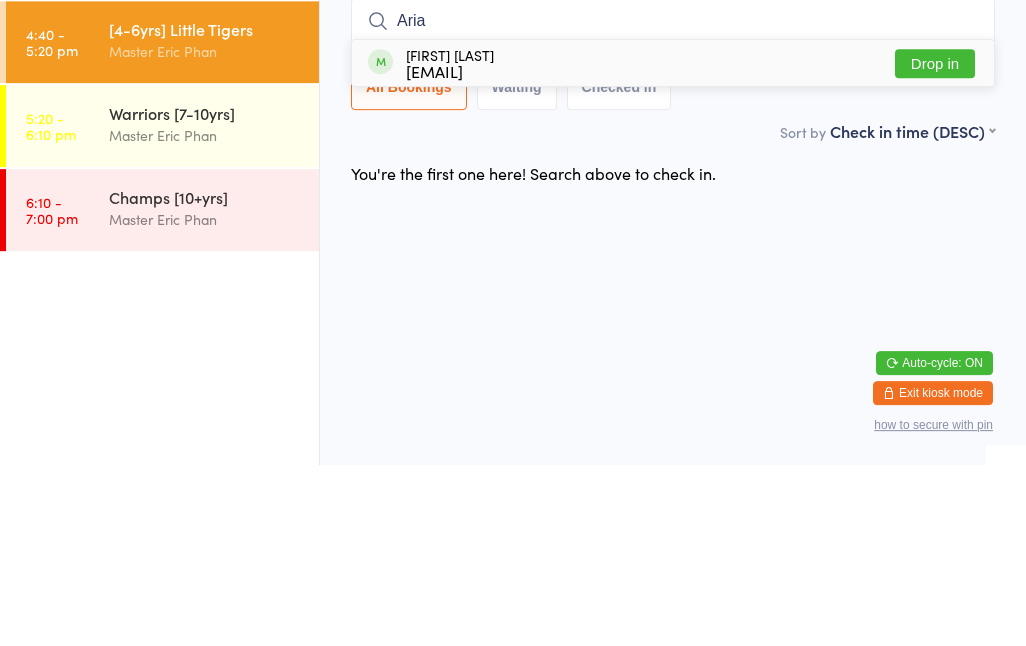 type on "Aria" 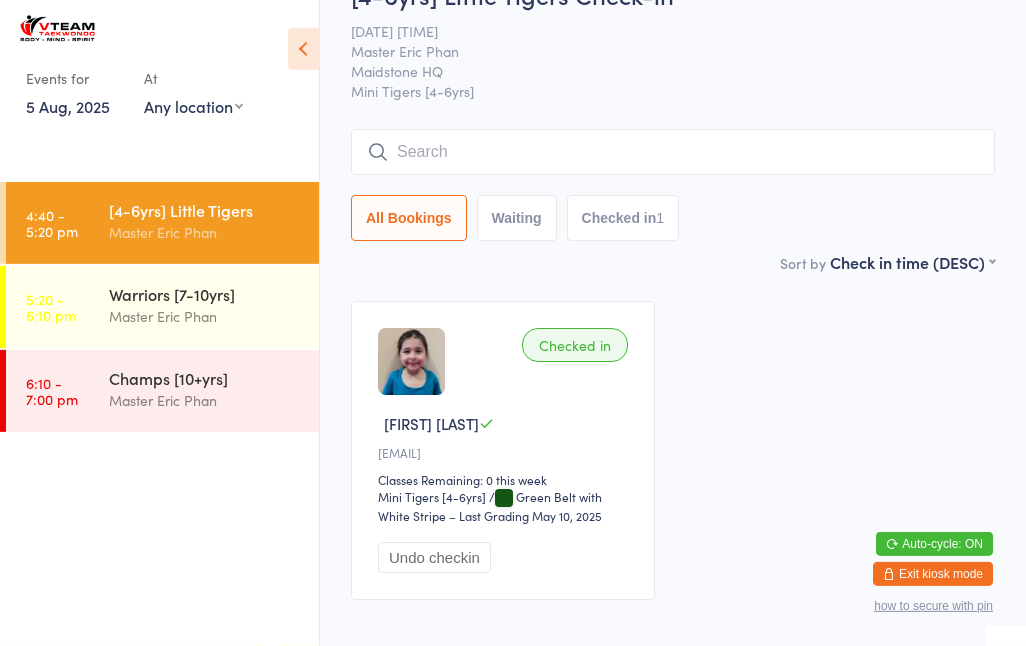 scroll, scrollTop: 0, scrollLeft: 0, axis: both 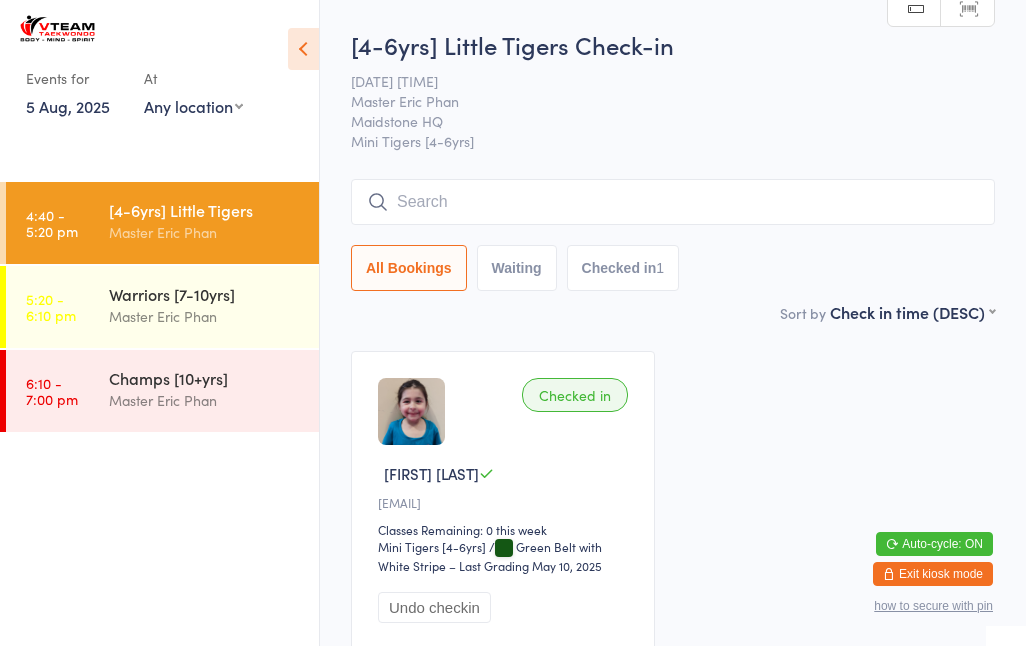 click on "Checked in  1" at bounding box center (623, 268) 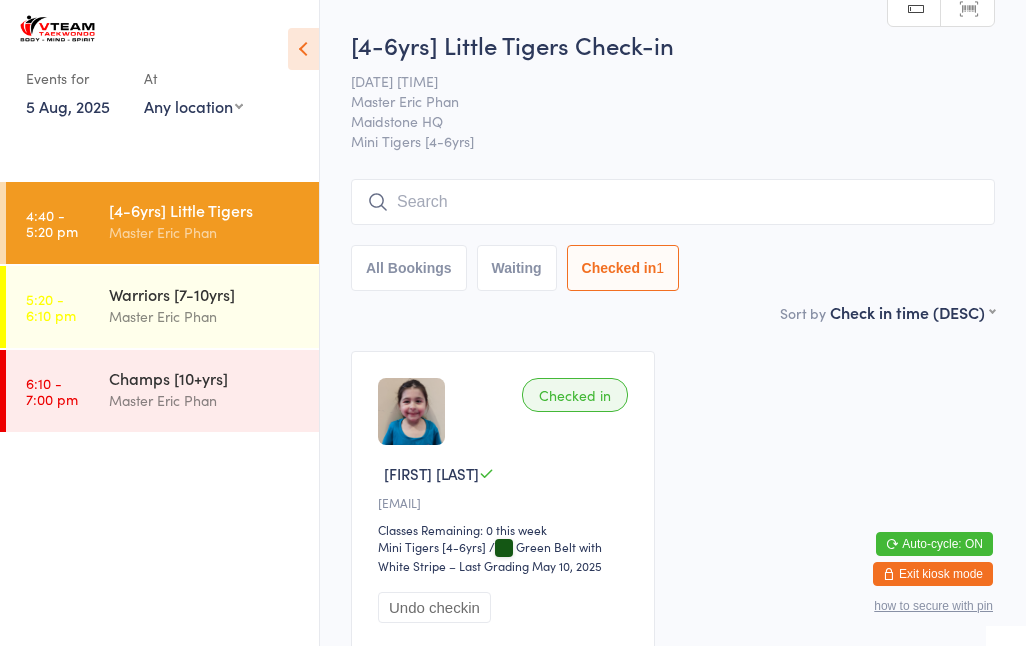 click on "Master Eric Phan" at bounding box center [205, 316] 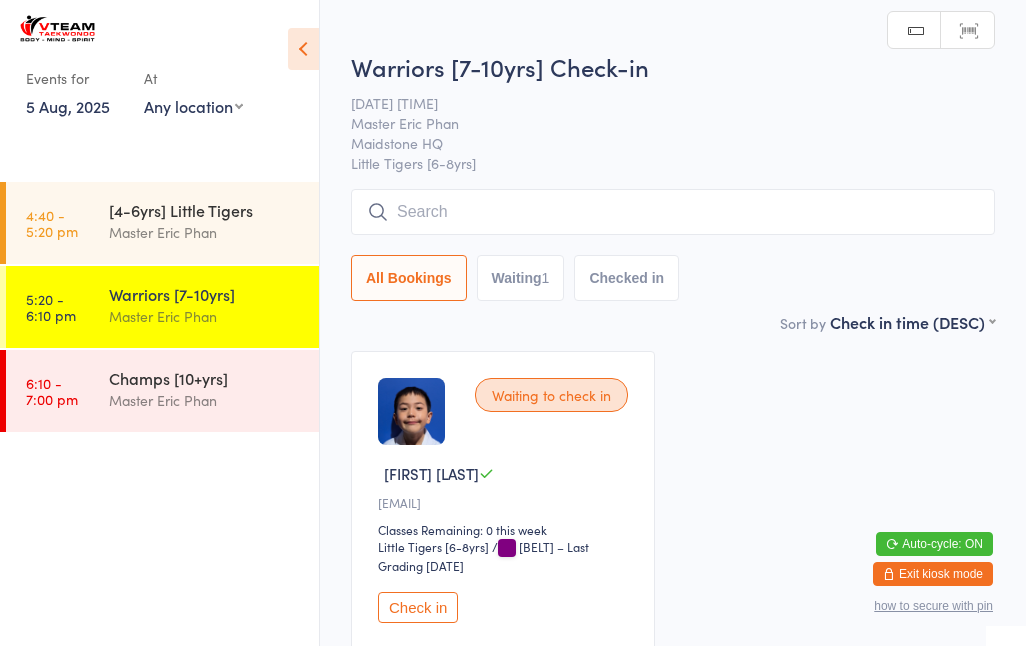 click on "[4-6yrs] Little Tigers" at bounding box center (205, 210) 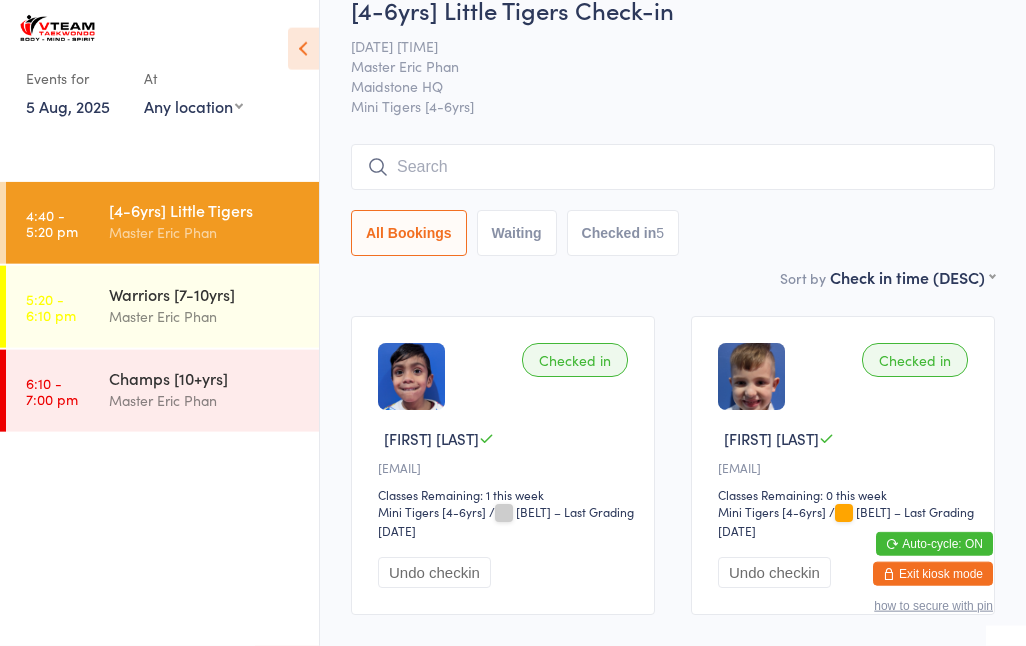 scroll, scrollTop: 0, scrollLeft: 0, axis: both 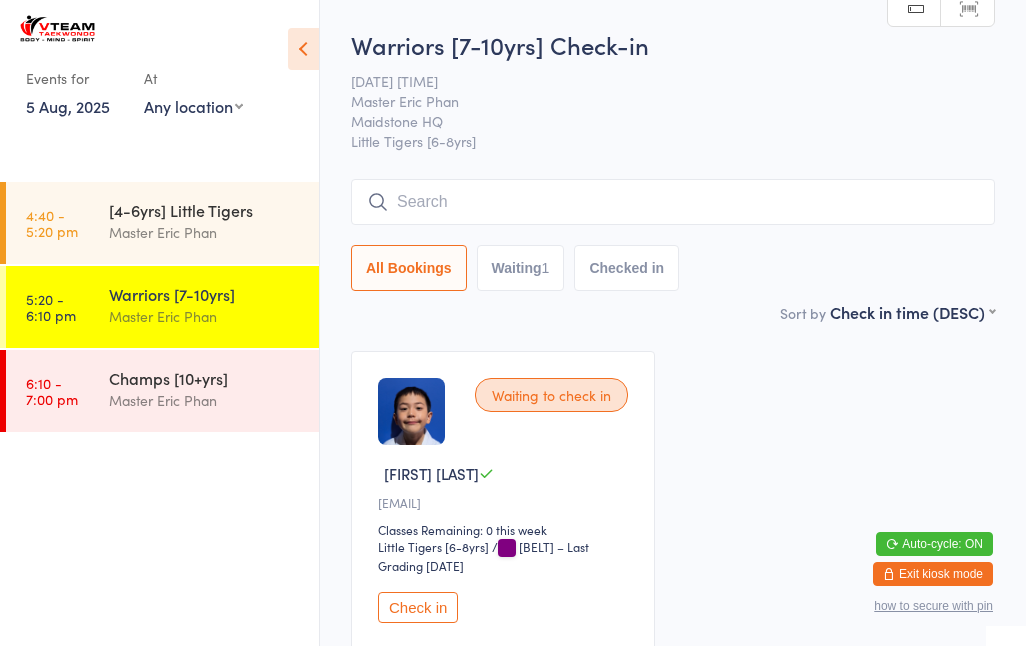click at bounding box center (673, 202) 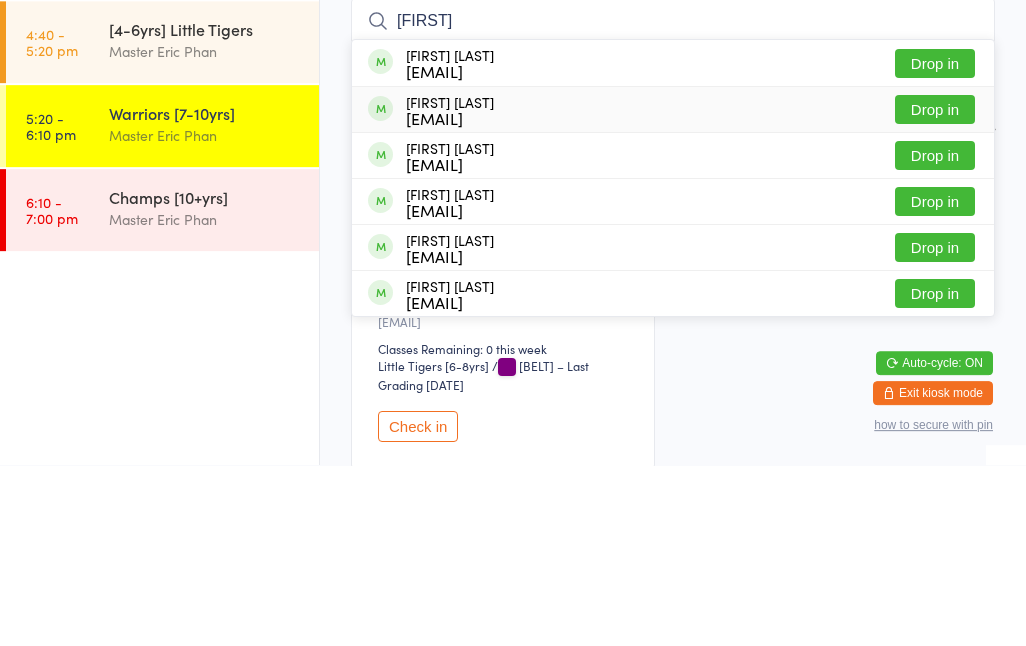 type on "[FIRST]" 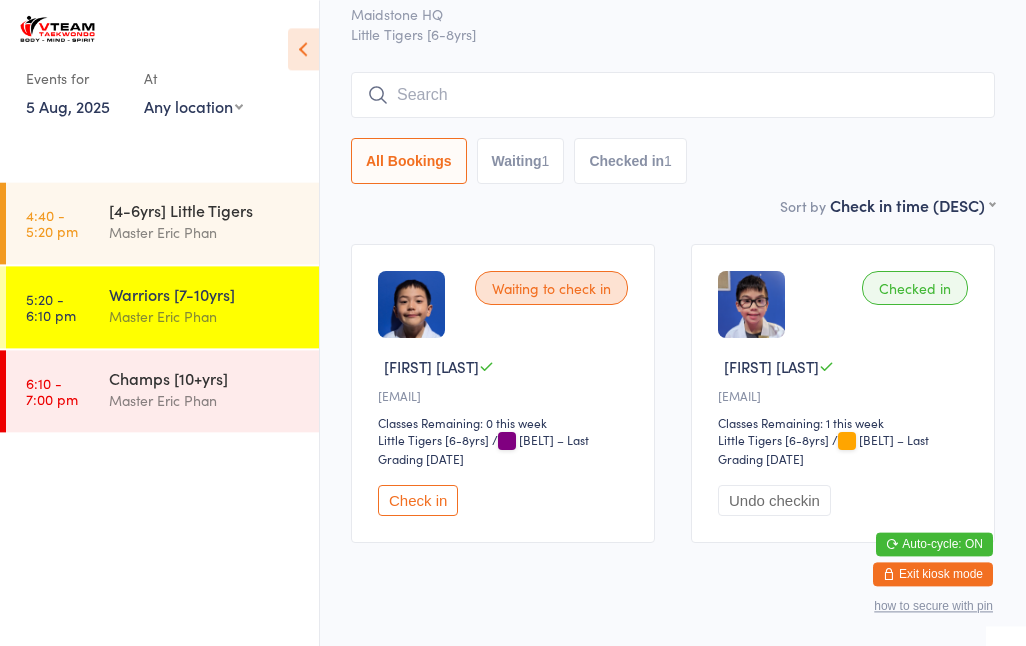 scroll, scrollTop: 106, scrollLeft: 0, axis: vertical 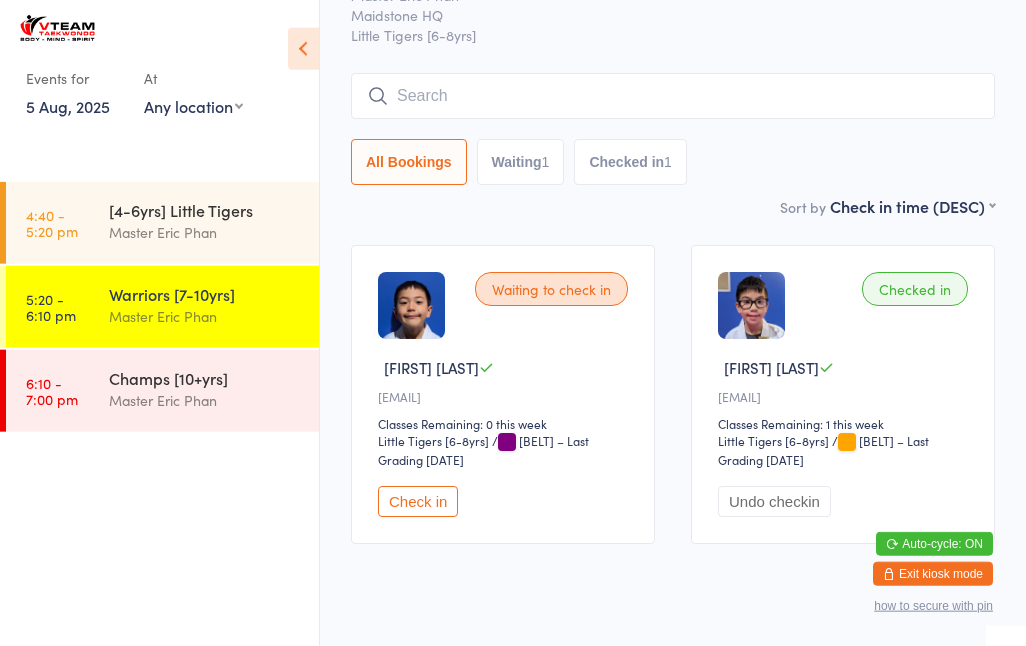 click at bounding box center [673, 96] 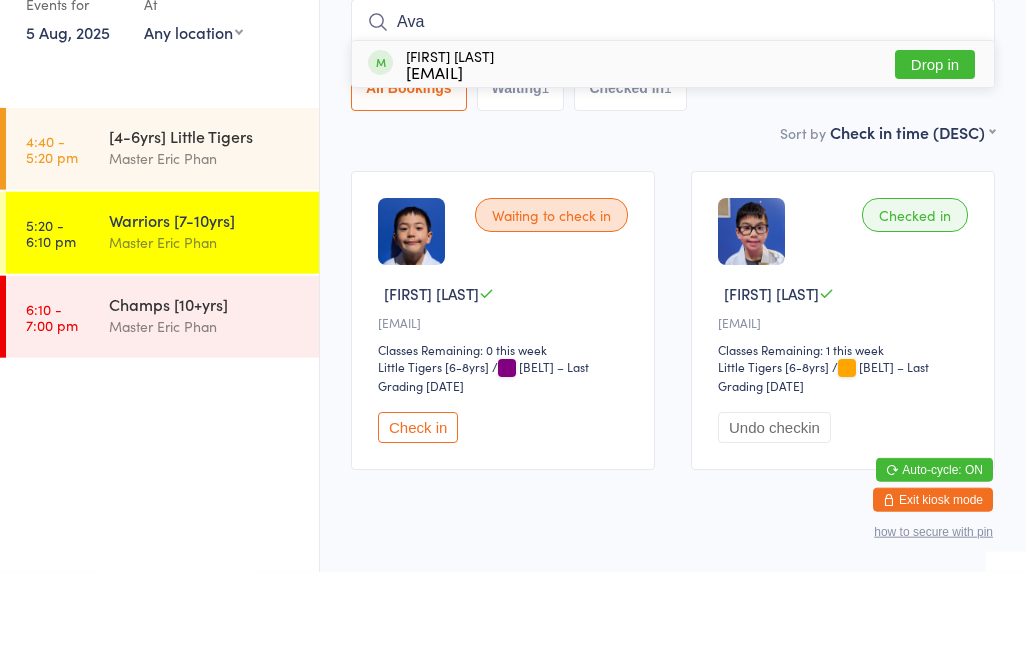 type on "Ava" 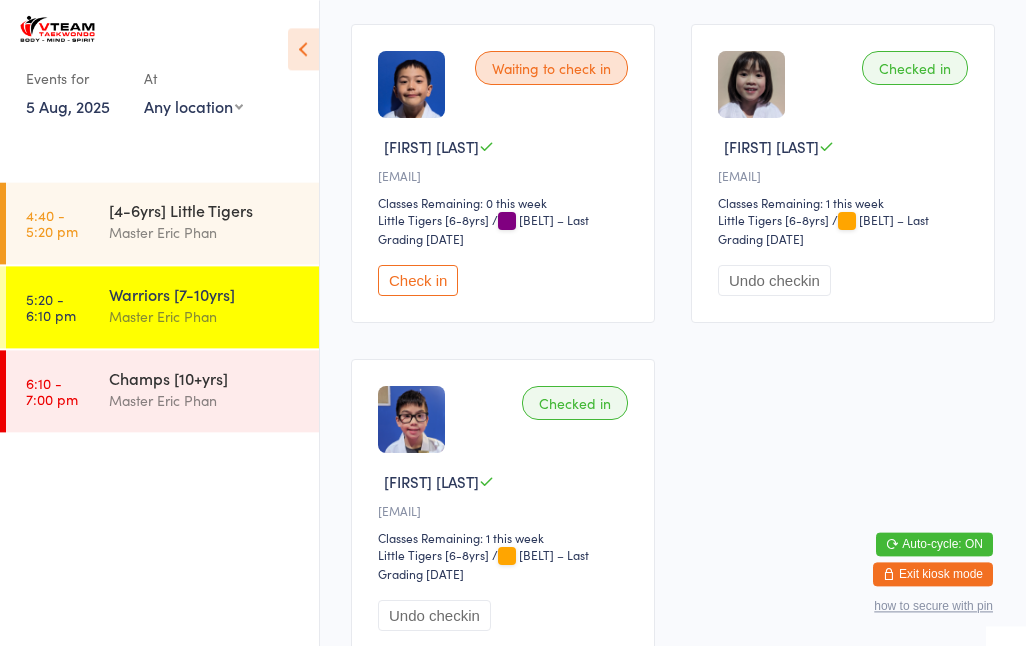 scroll, scrollTop: 326, scrollLeft: 0, axis: vertical 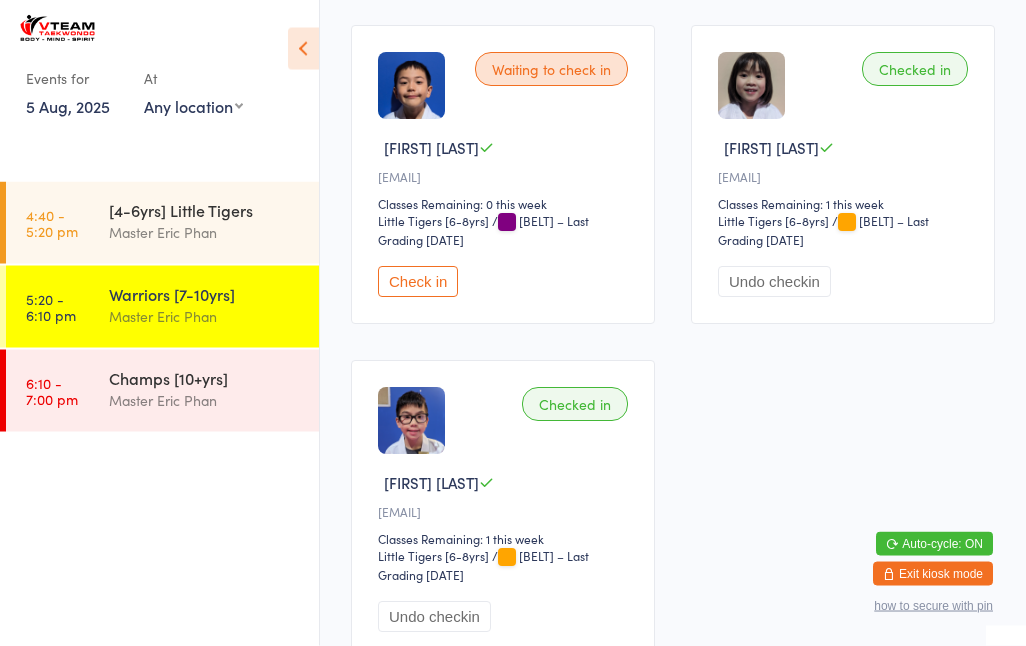click on "Checked in" at bounding box center (915, 69) 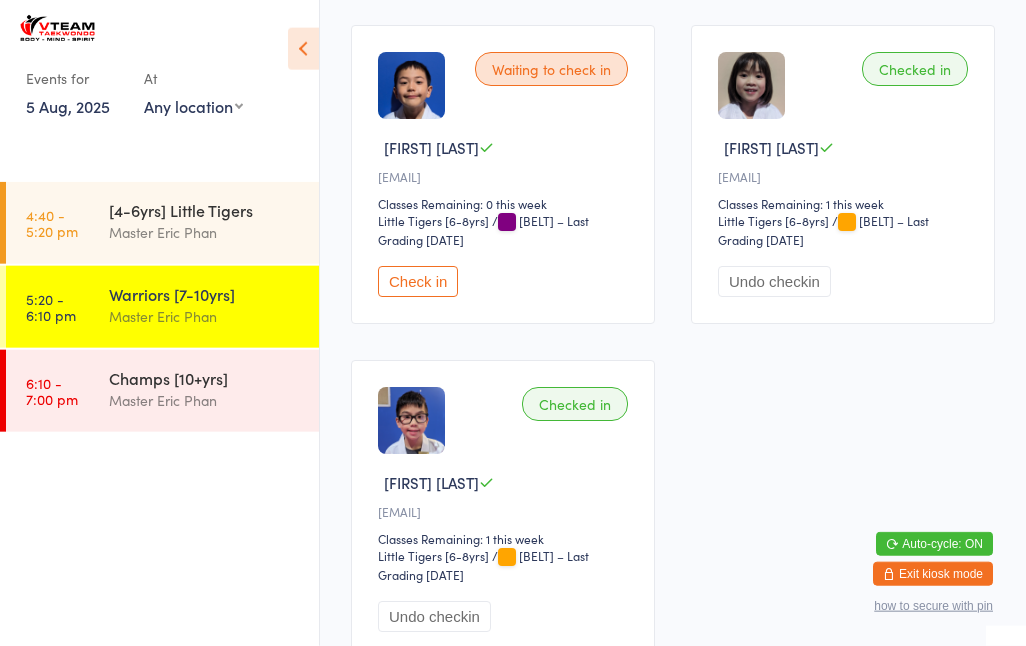 click on "Checked in" at bounding box center (915, 69) 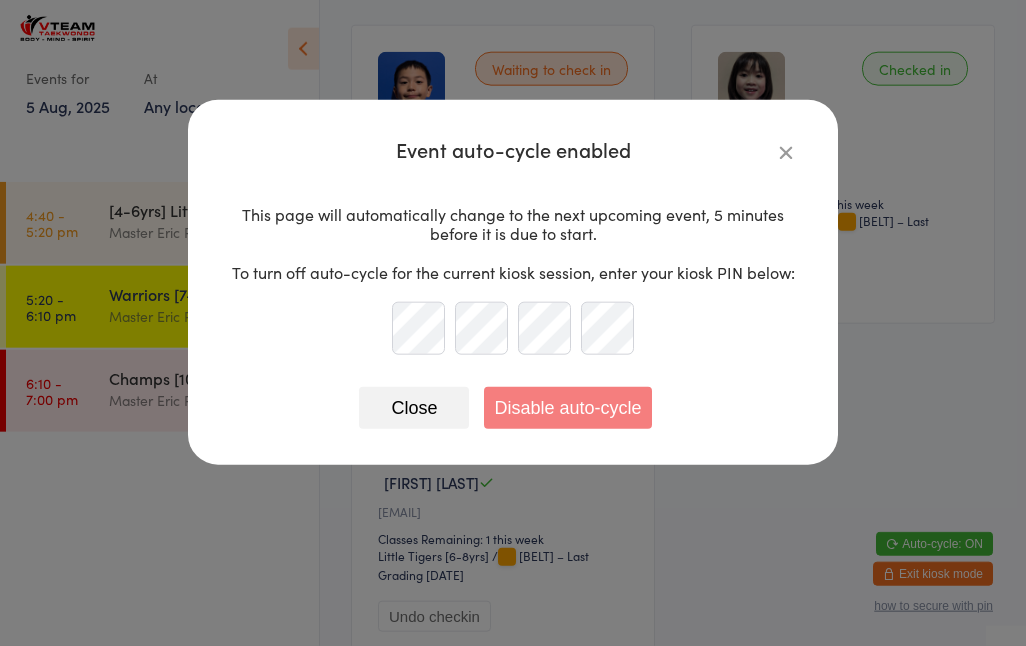 click on "Close" at bounding box center [414, 408] 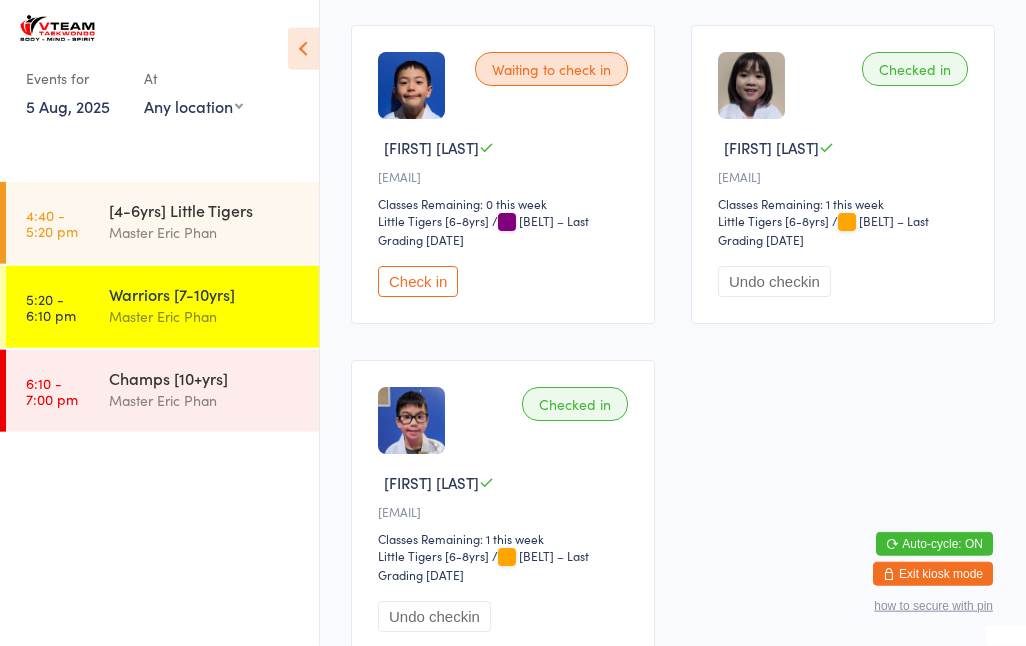 click at bounding box center (411, 420) 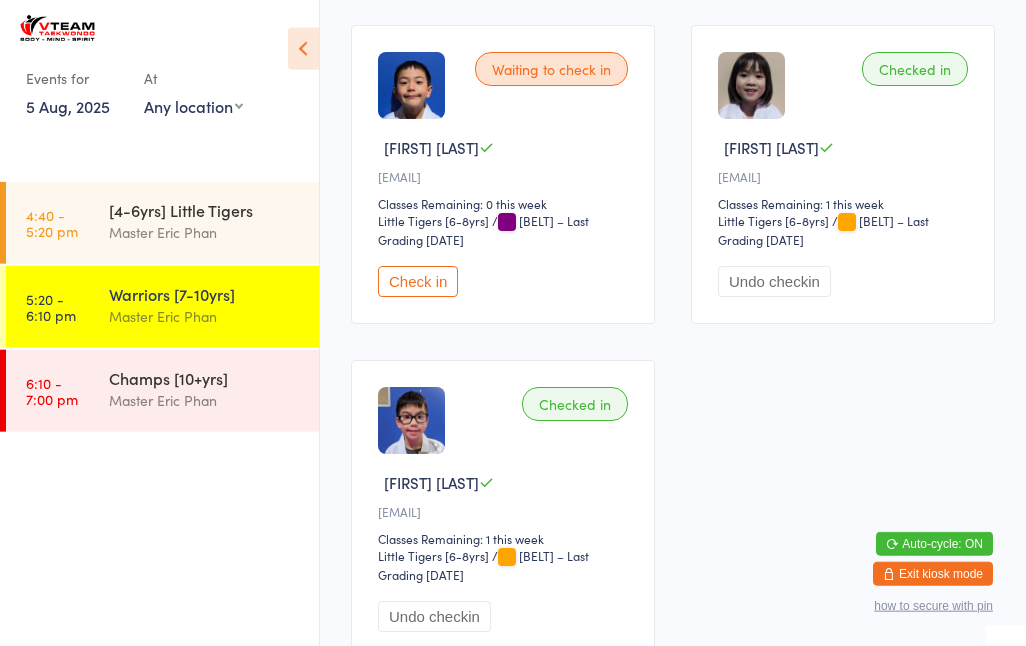 click on "Checked in" at bounding box center [915, 69] 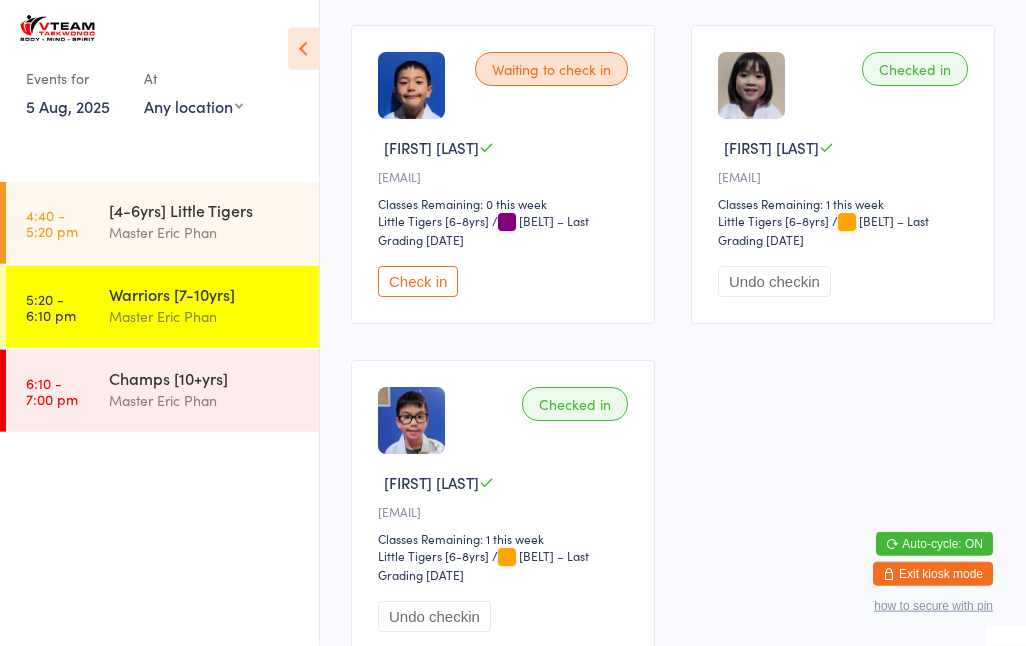 click on "Checked in" at bounding box center (915, 69) 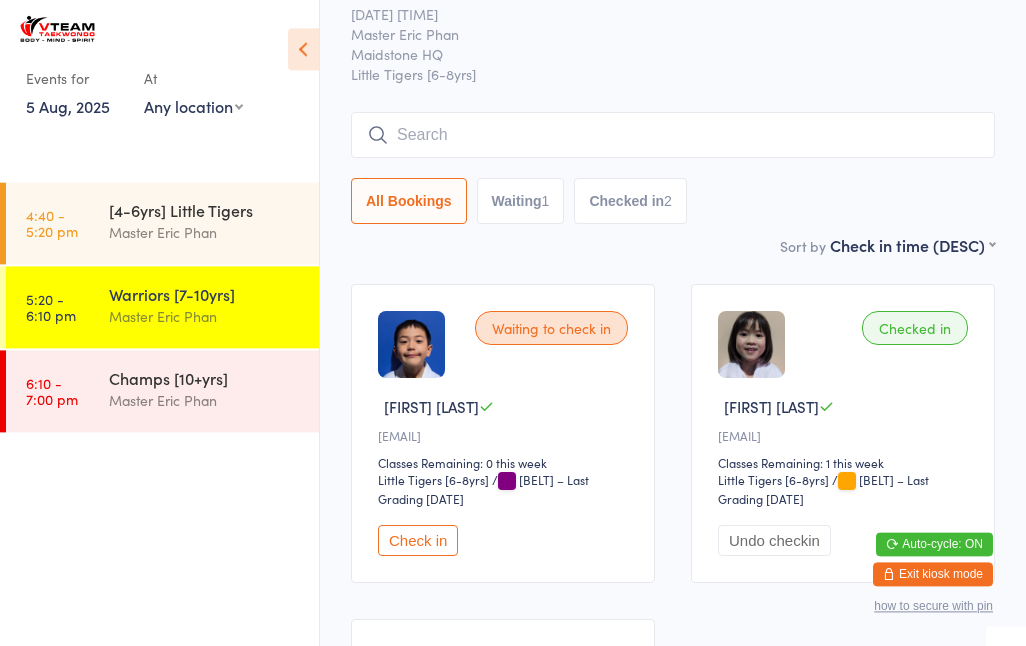 scroll, scrollTop: 0, scrollLeft: 0, axis: both 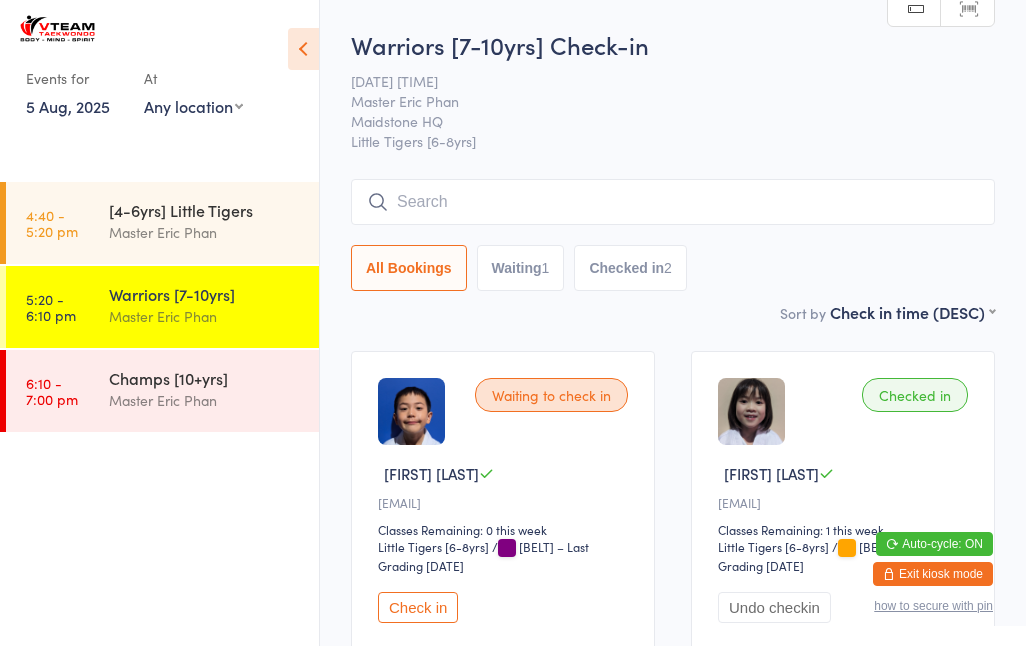 click on "Checked in" at bounding box center (915, 395) 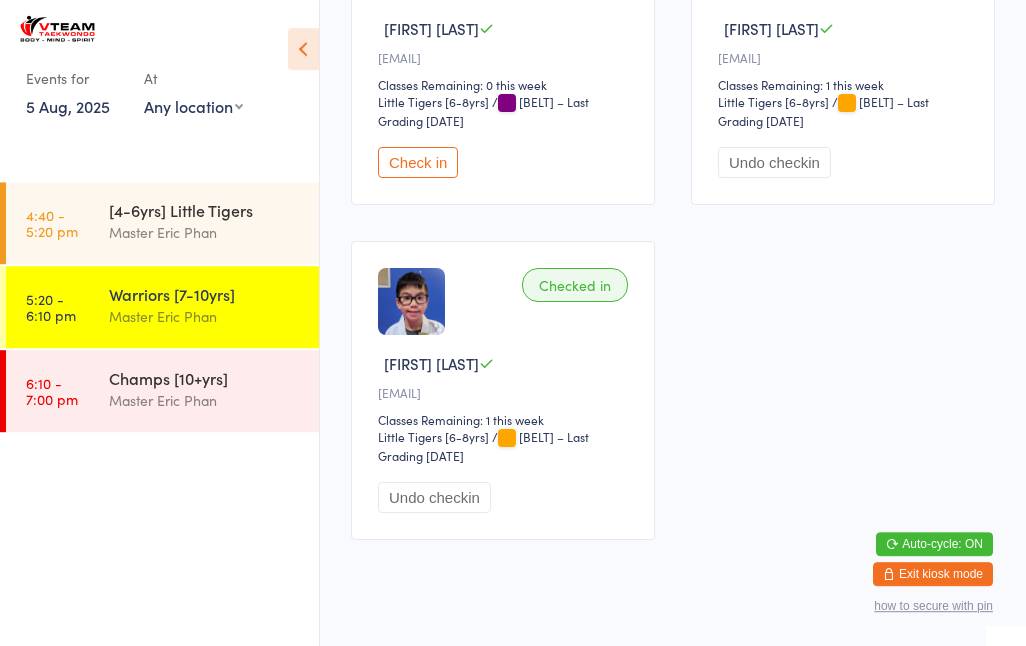 scroll, scrollTop: 482, scrollLeft: 0, axis: vertical 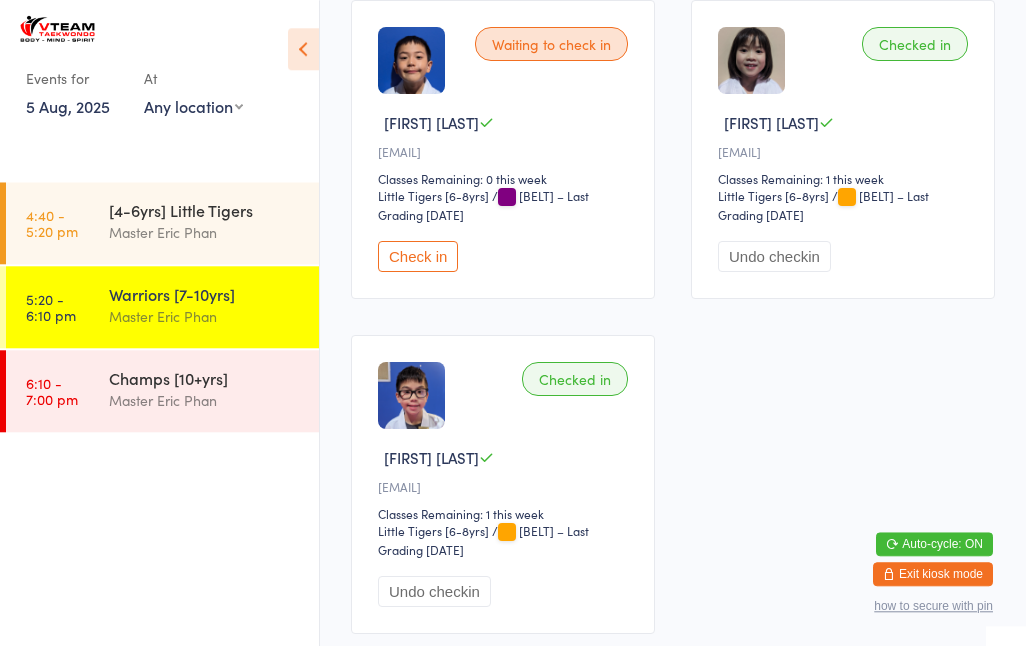 click on "Exit kiosk mode" at bounding box center [933, 574] 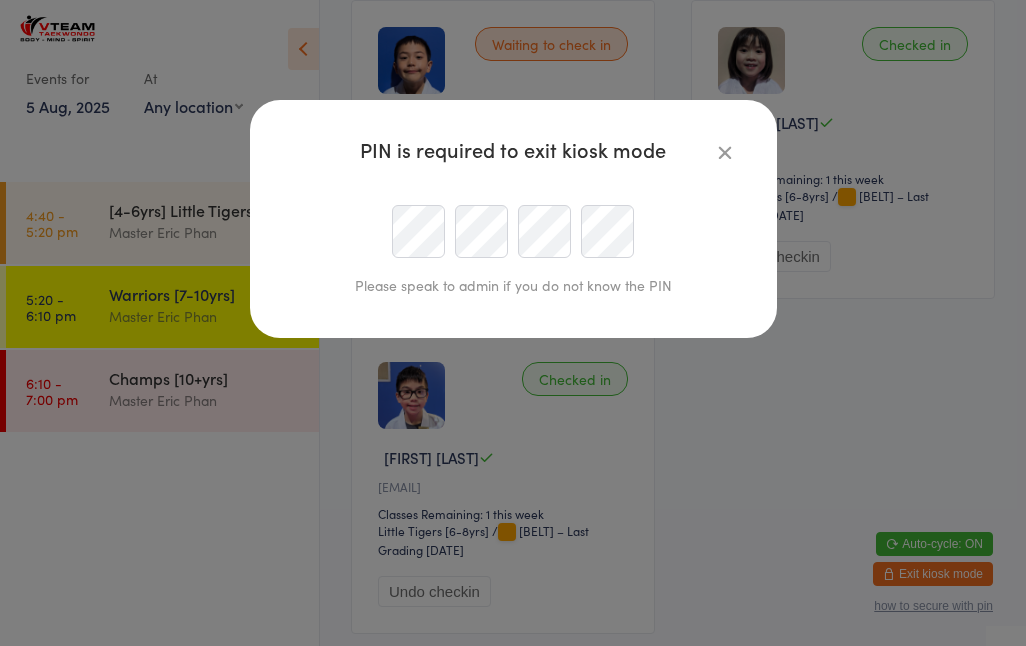 click at bounding box center [725, 152] 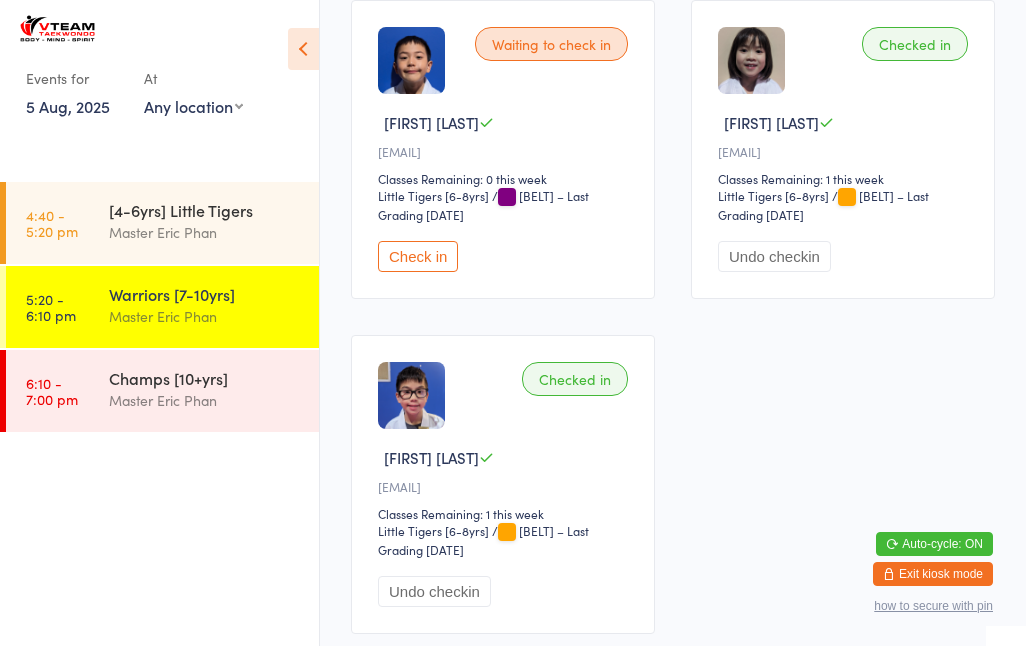 click on "Checked in [FIRST] [LAST] [EMAIL] Classes Remaining: 1 this week [CLASS] [CLASS] / [BELT] – Last Grading [DATE] Undo checkin" at bounding box center (843, 149) 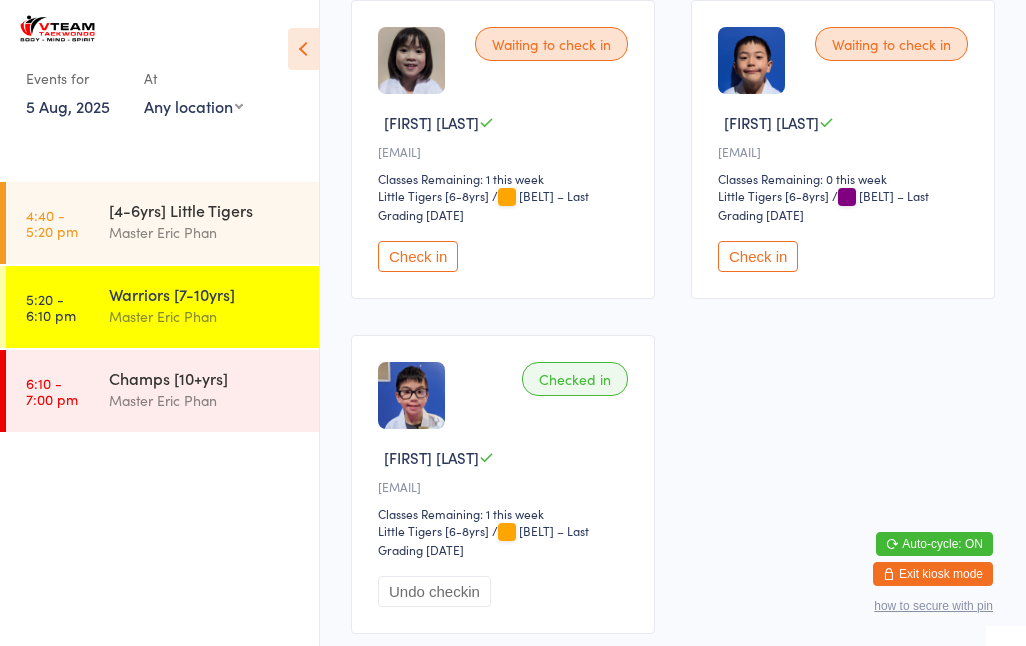click on "Waiting to check in" at bounding box center [891, 44] 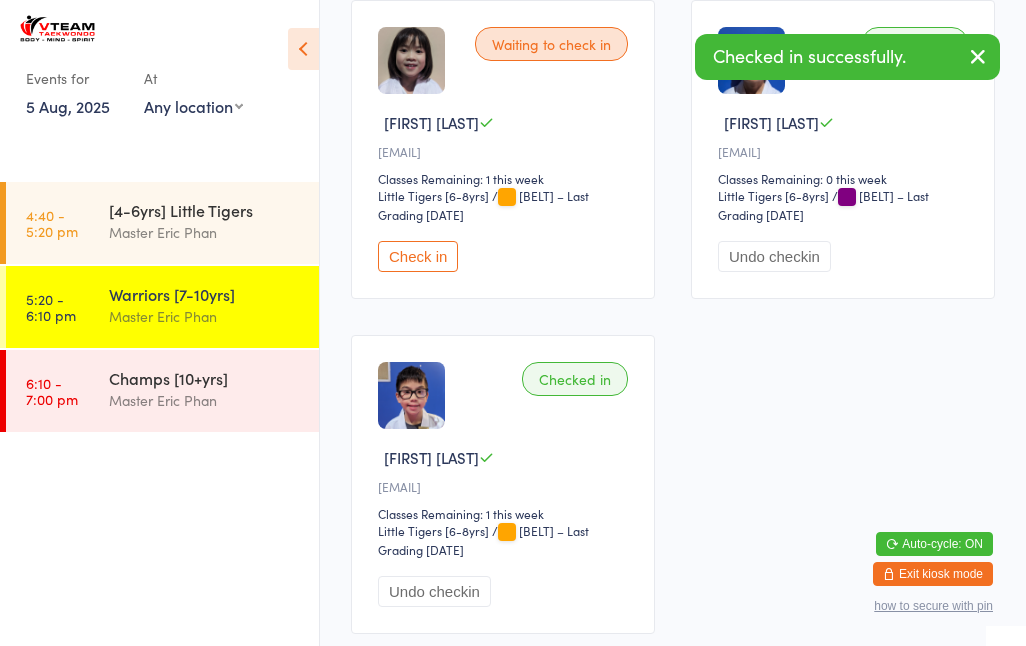 click on "Checked in successfully." at bounding box center (847, 57) 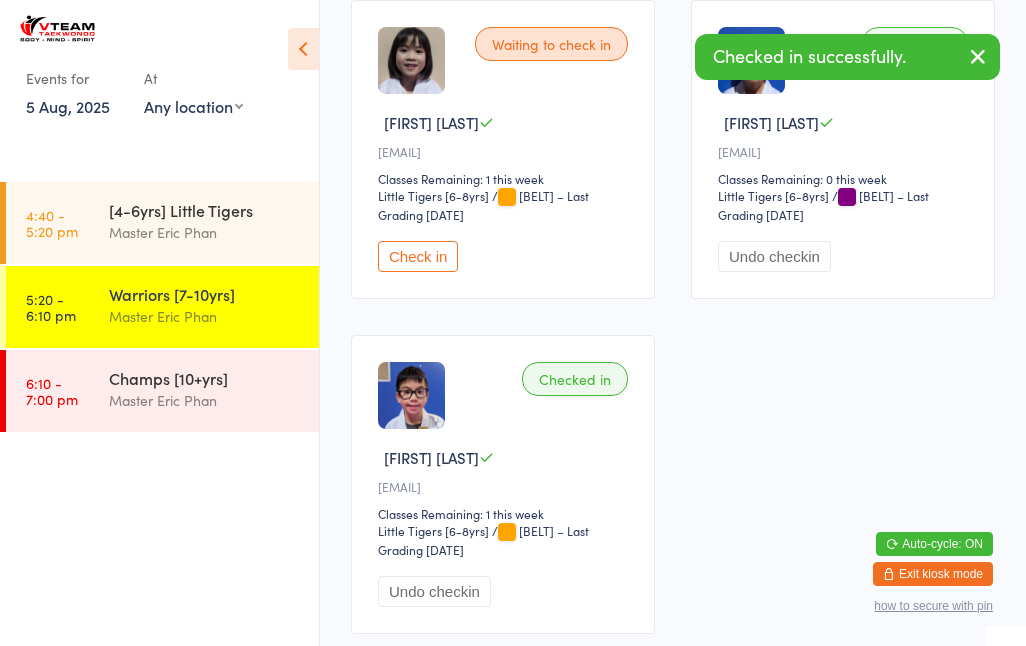 click at bounding box center [978, 56] 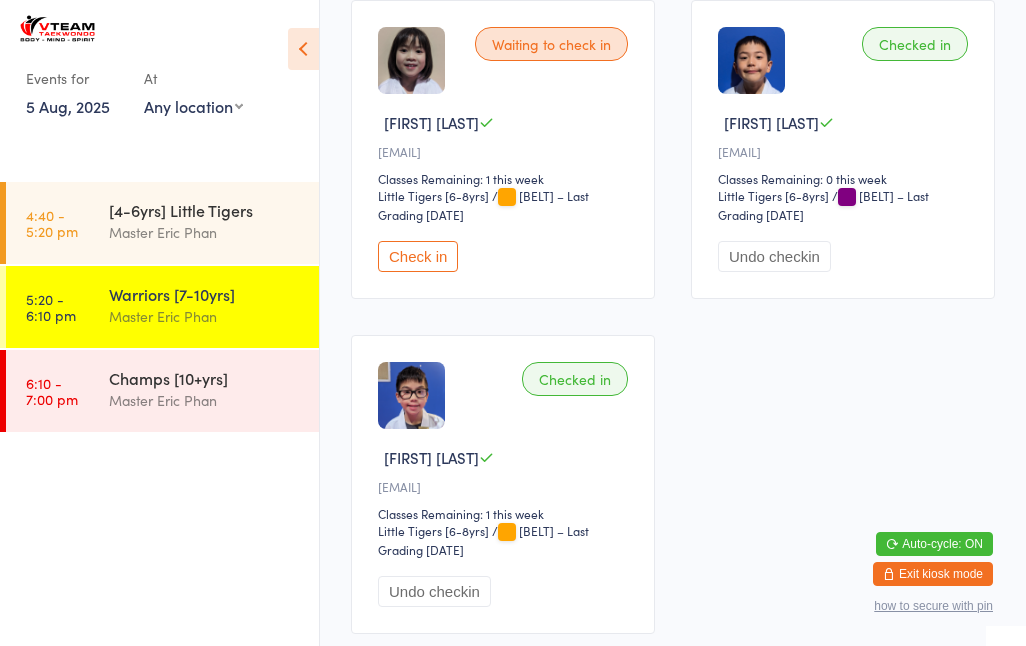 click on "Checked in" at bounding box center [915, 44] 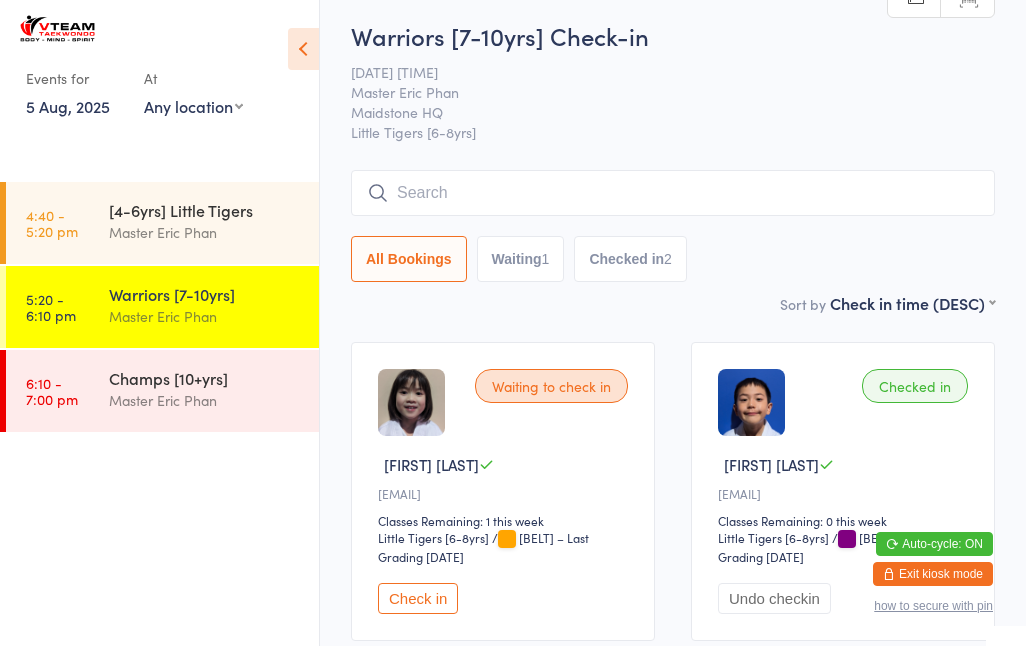 scroll, scrollTop: 0, scrollLeft: 0, axis: both 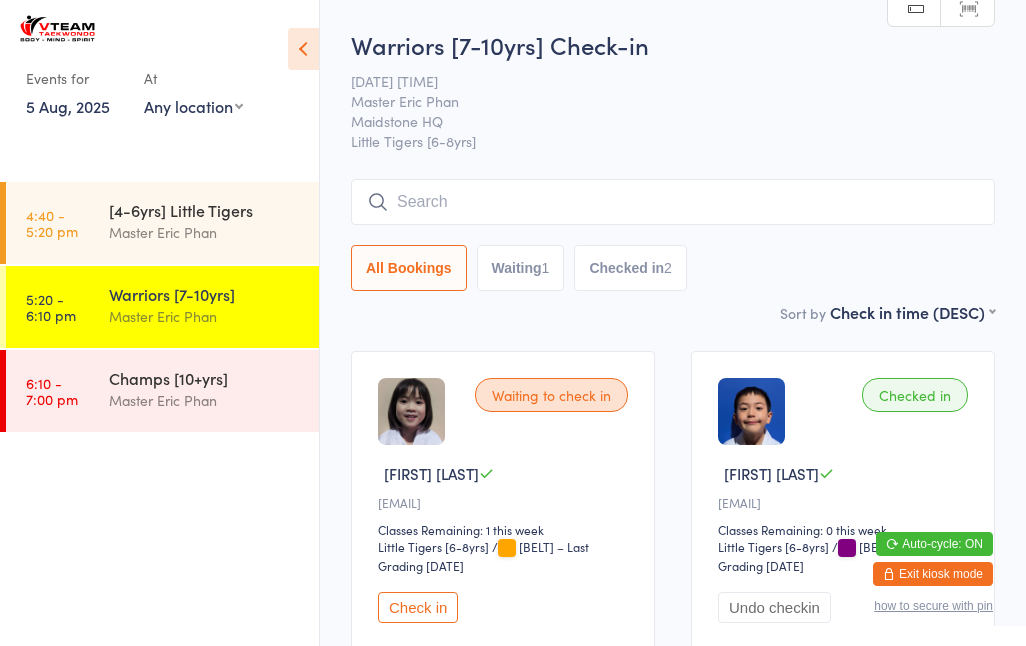 click at bounding box center (673, 202) 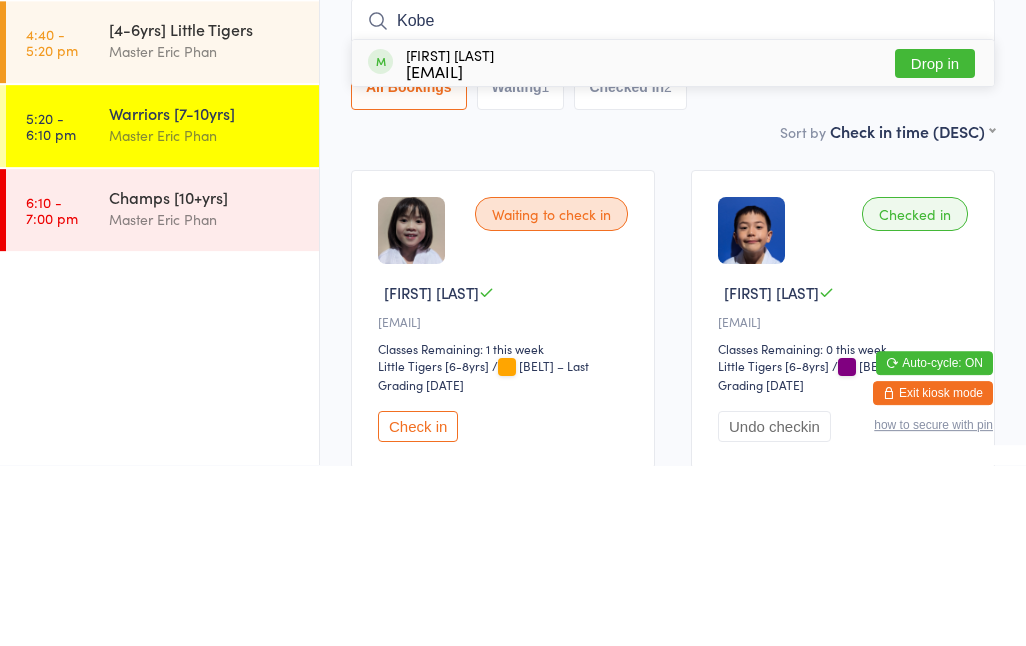 type on "Kobe" 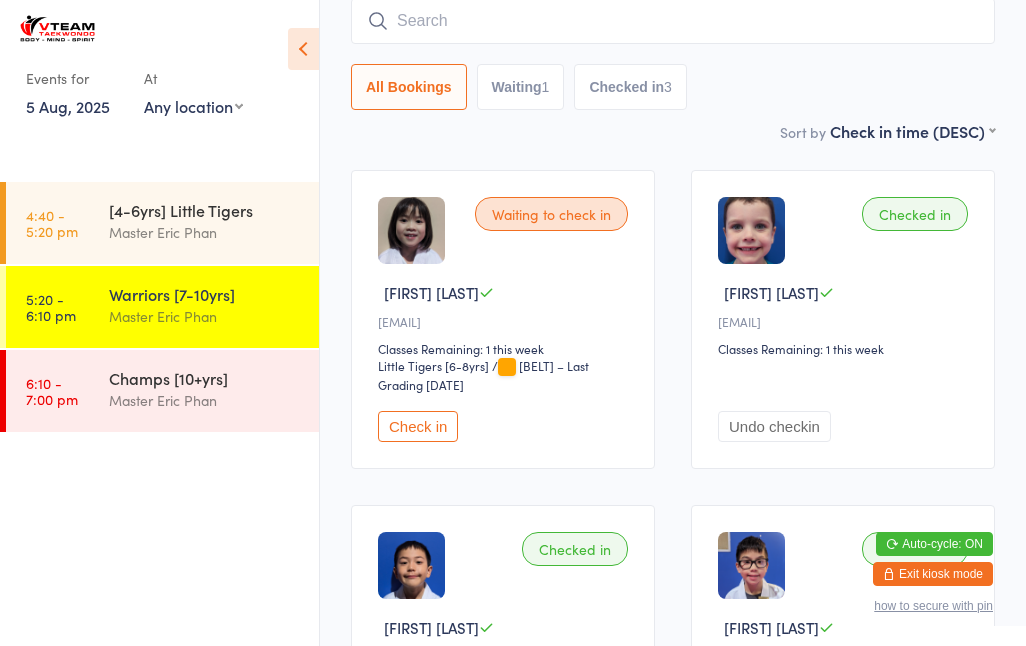 scroll, scrollTop: 180, scrollLeft: 0, axis: vertical 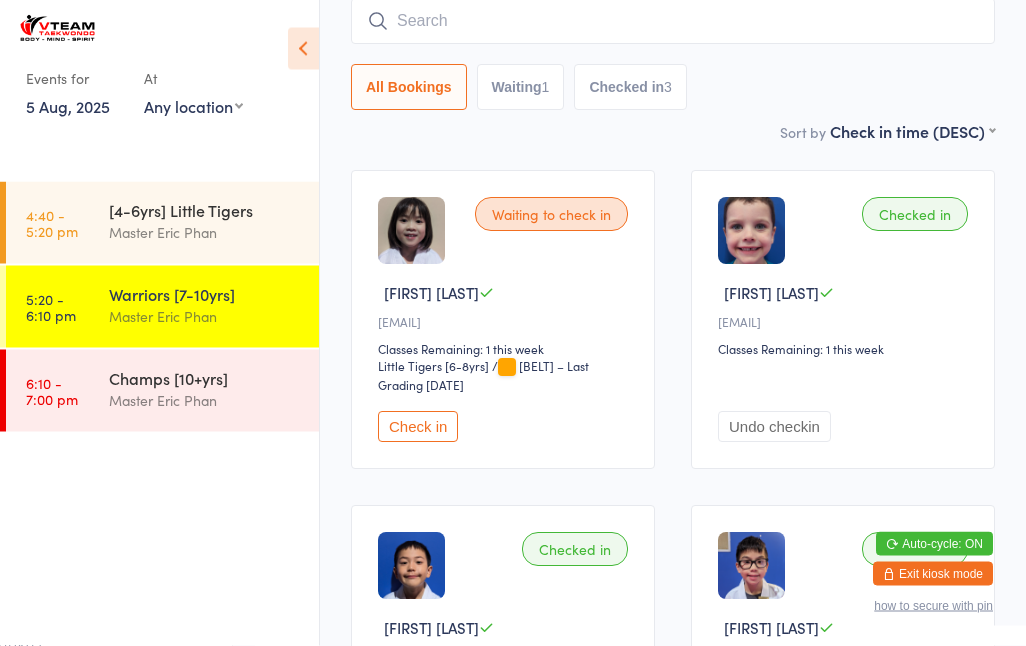 click at bounding box center (673, 22) 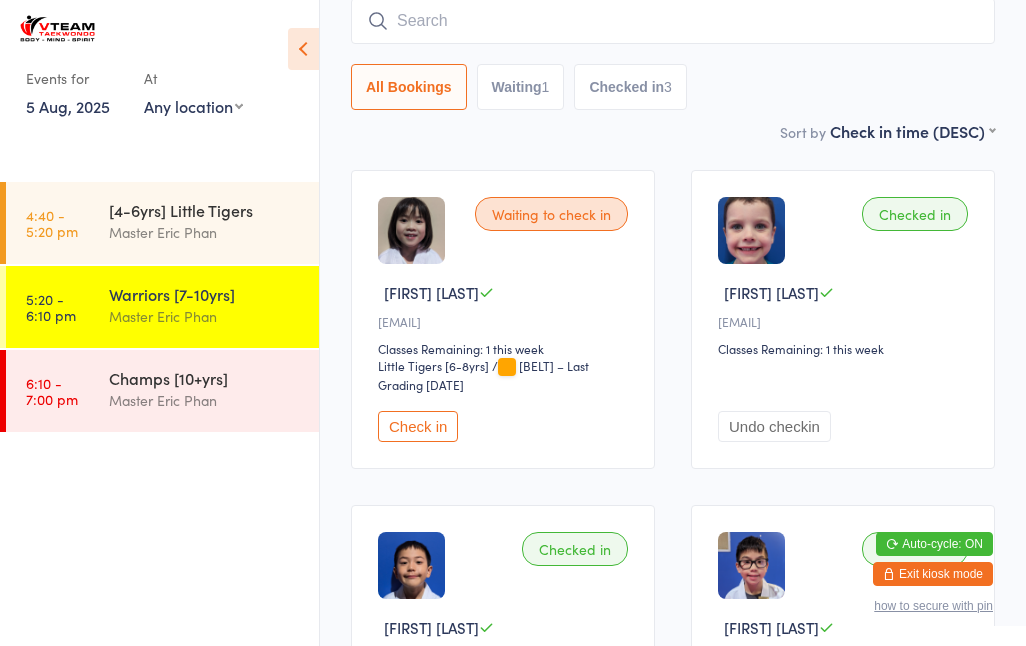 scroll, scrollTop: 180, scrollLeft: 0, axis: vertical 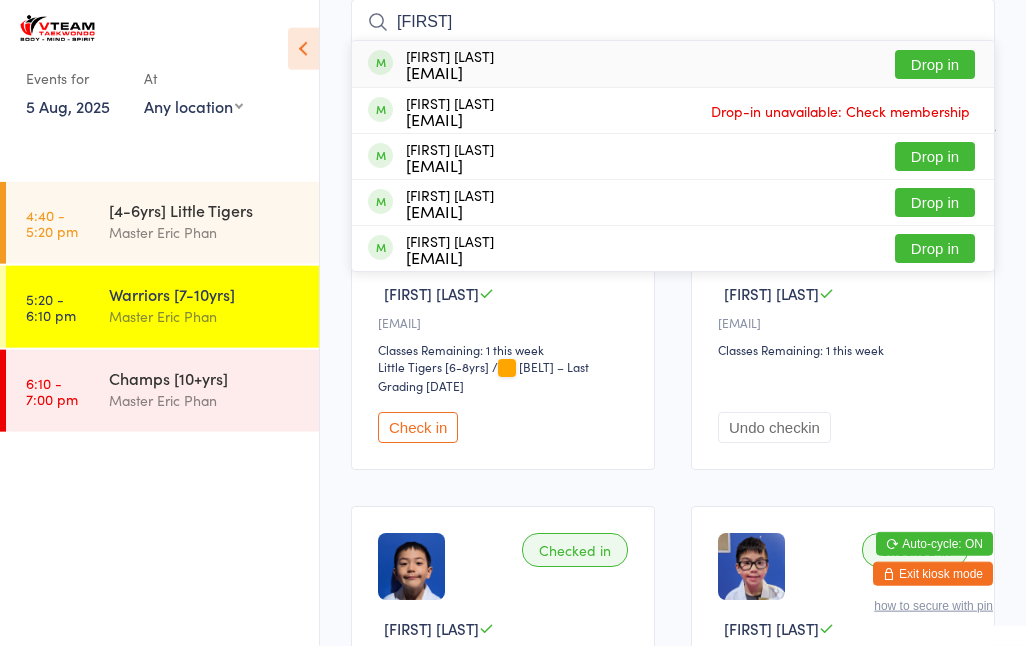 type on "[FIRST]" 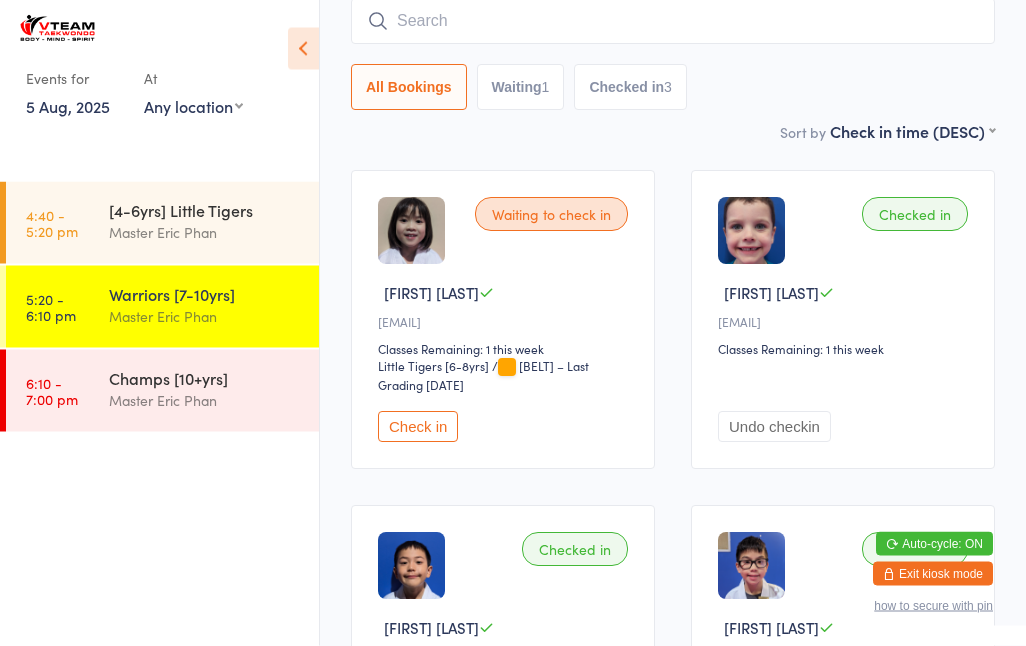 scroll, scrollTop: 181, scrollLeft: 0, axis: vertical 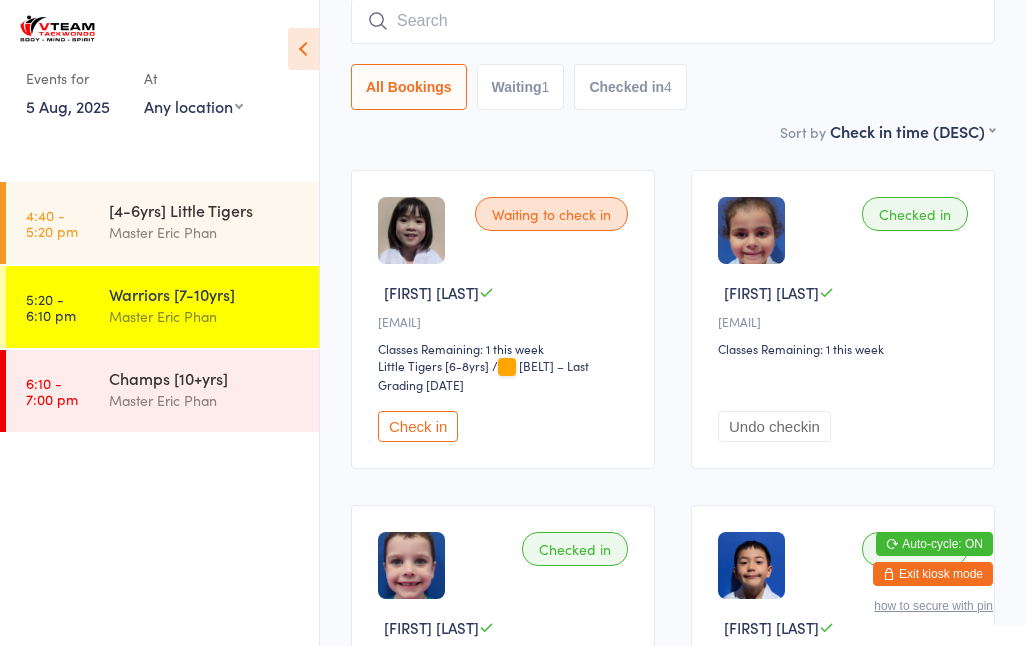 click at bounding box center [673, 21] 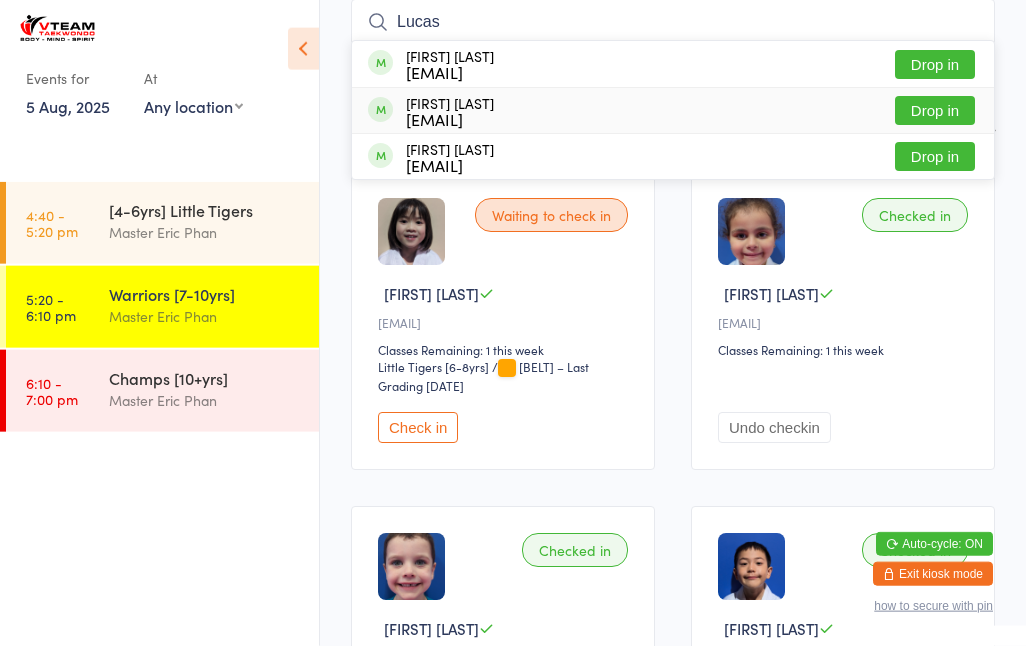 type on "Lucas" 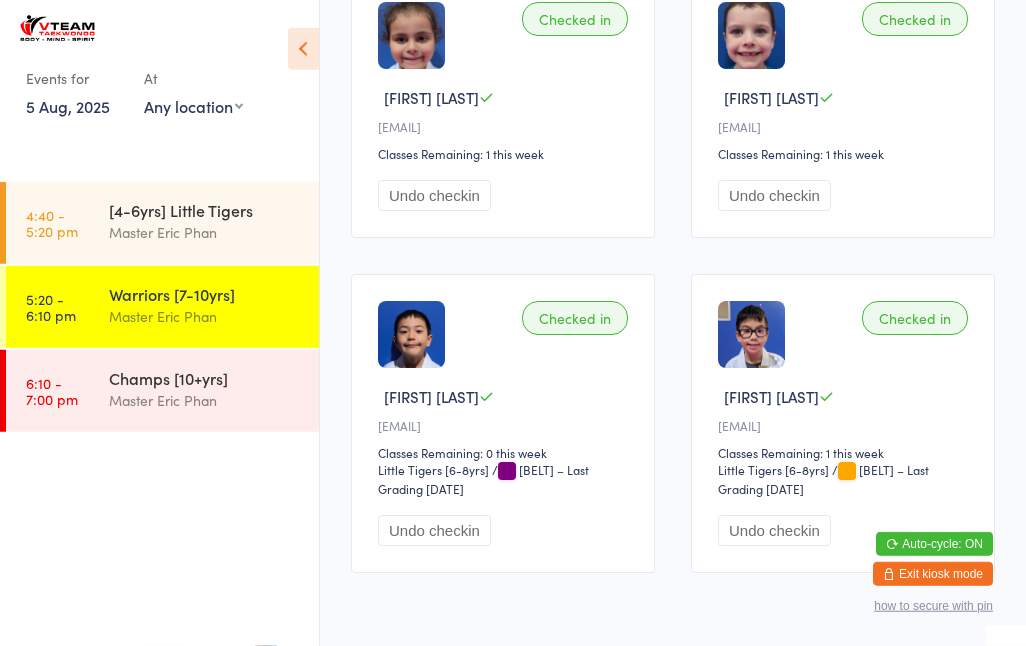 scroll, scrollTop: 787, scrollLeft: 0, axis: vertical 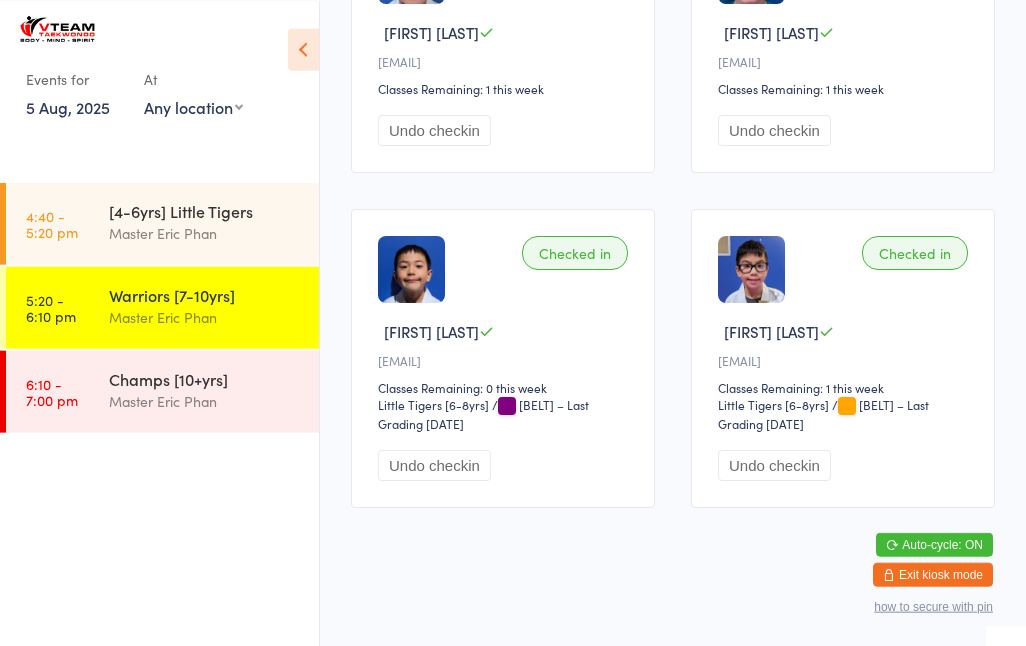 click on "Checked in" at bounding box center [575, 252] 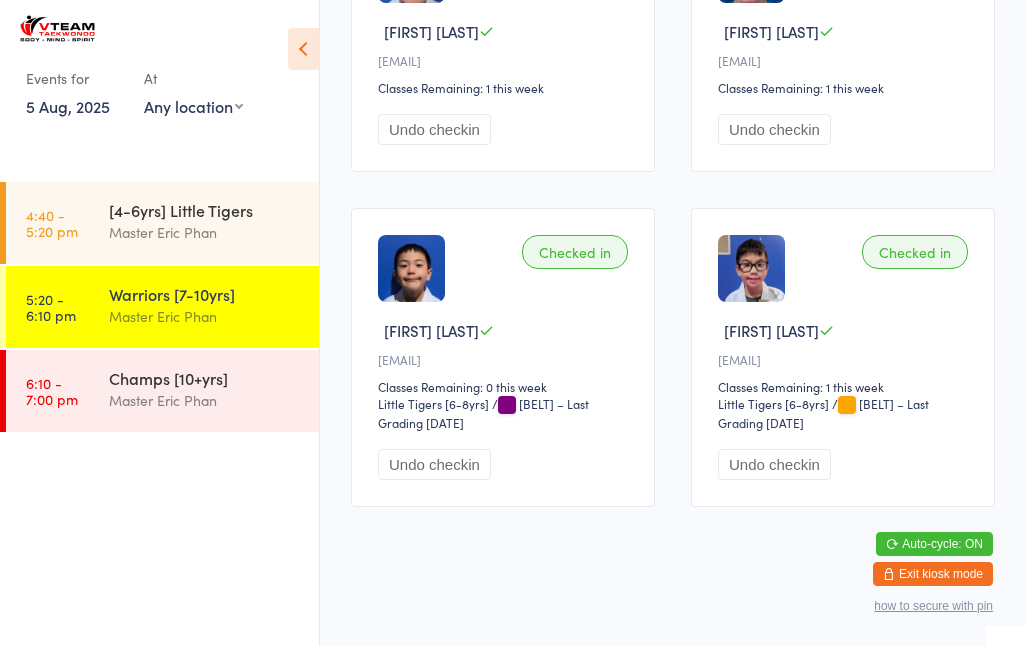 click on "Checked in" at bounding box center [575, 252] 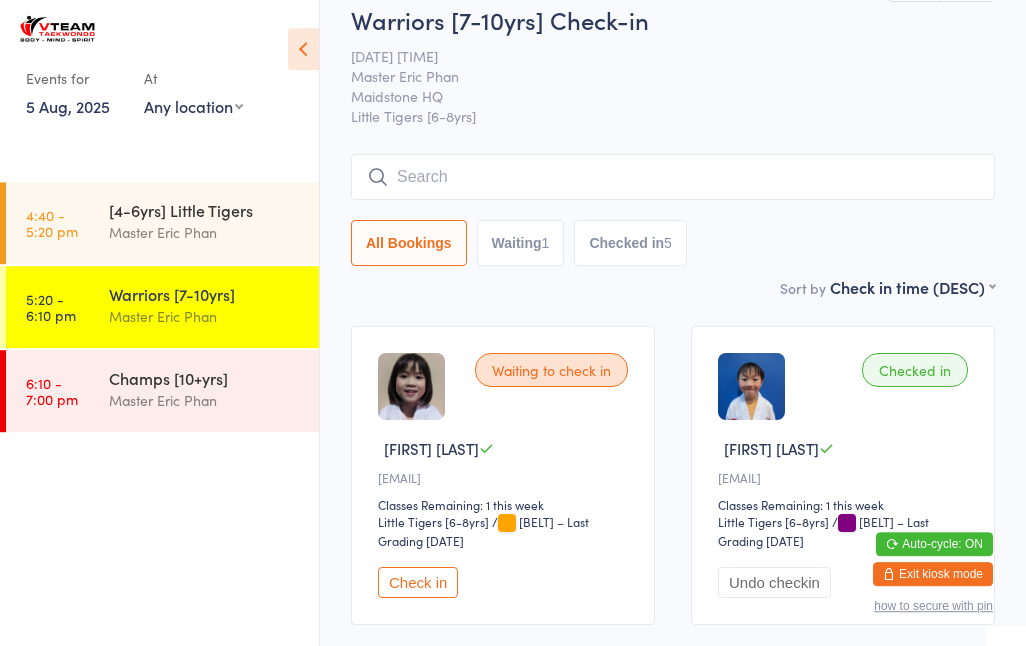 scroll, scrollTop: 0, scrollLeft: 0, axis: both 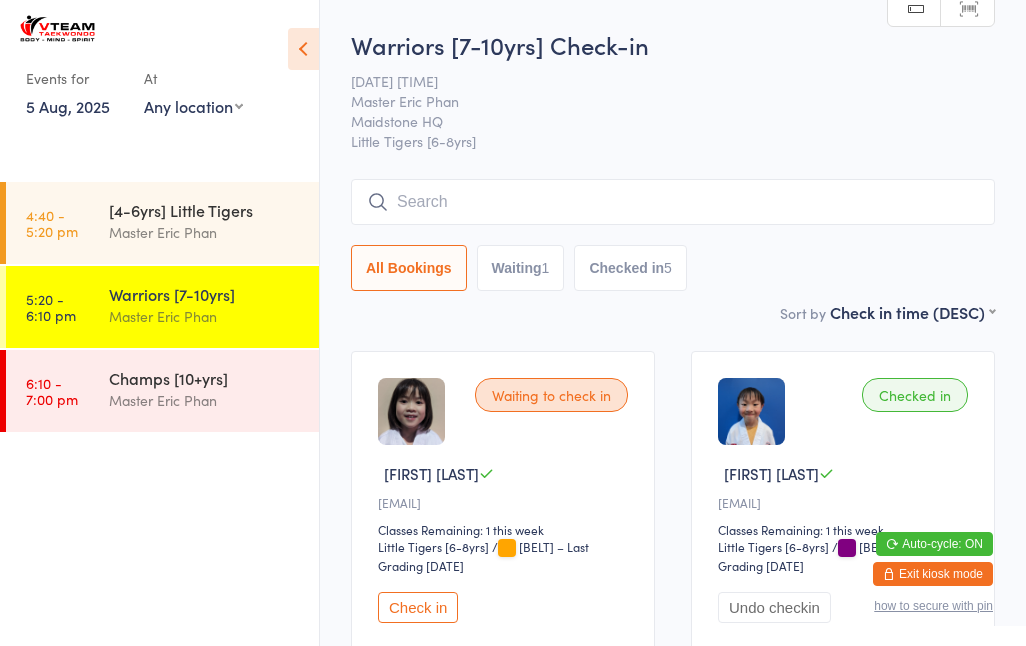 click at bounding box center [673, 202] 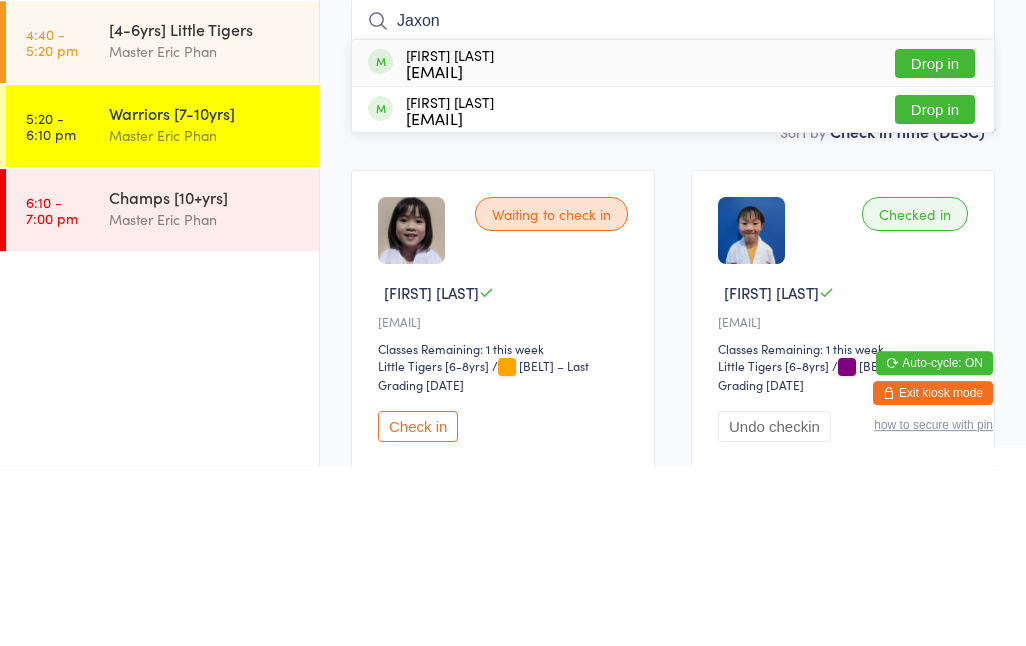 type on "Jaxon" 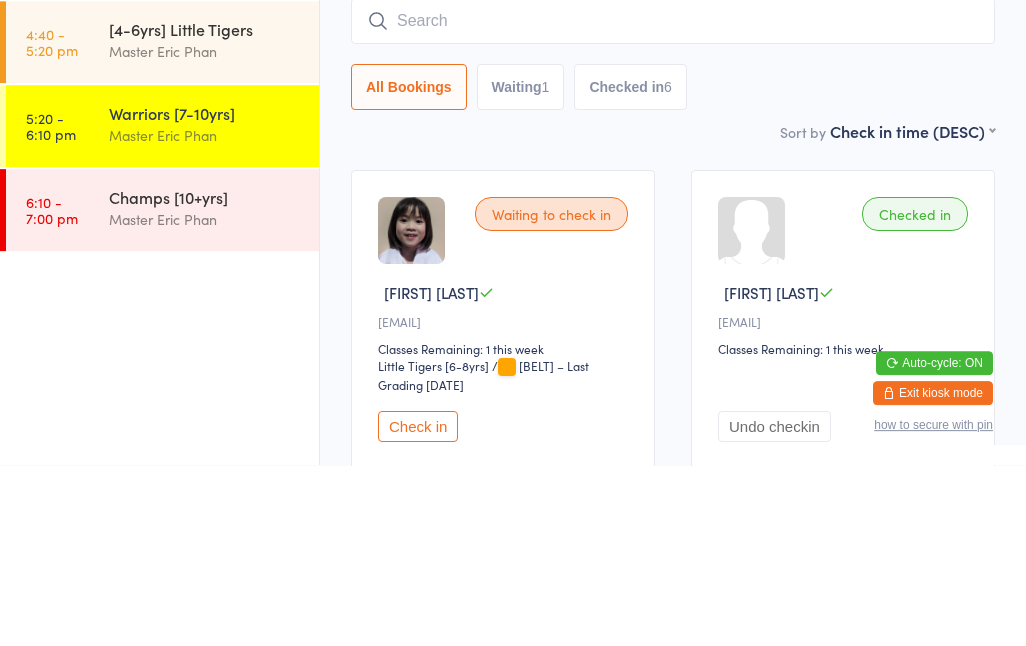 scroll, scrollTop: 181, scrollLeft: 0, axis: vertical 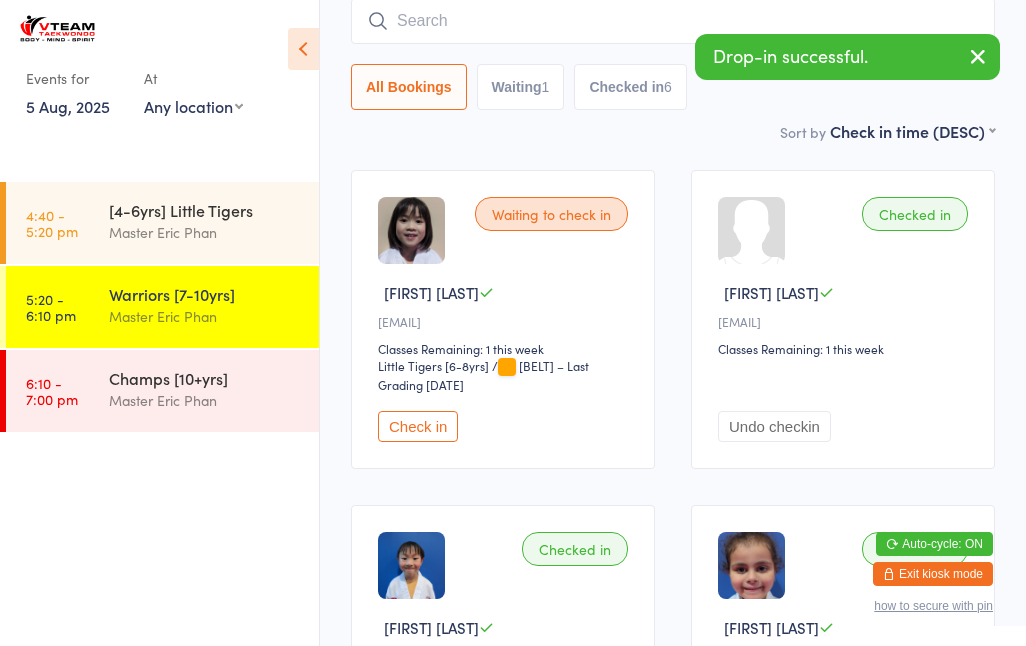 click at bounding box center (673, 21) 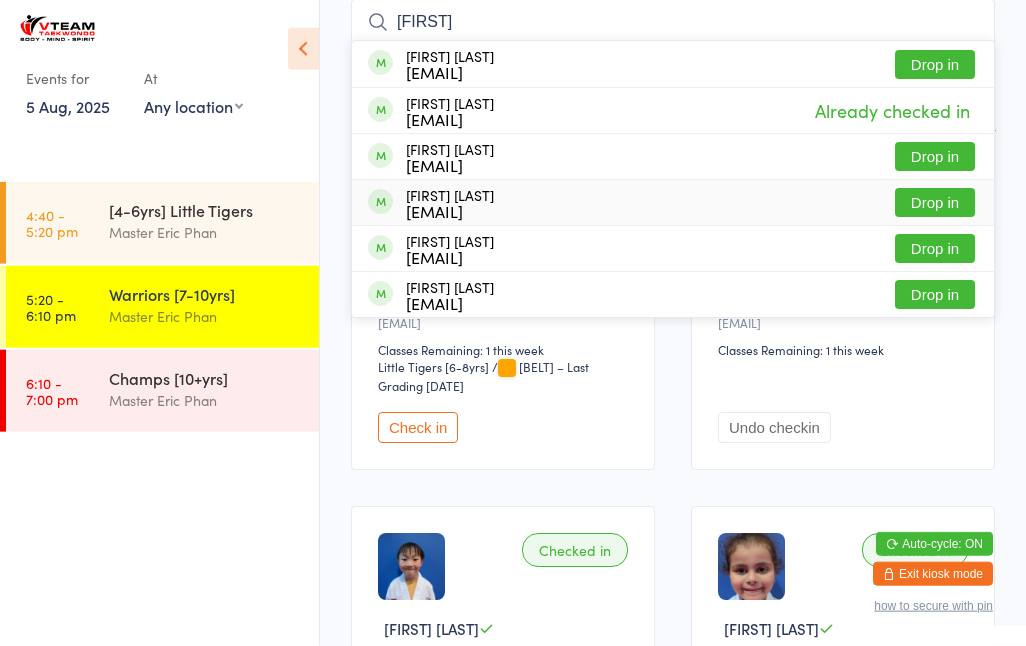 type on "[FIRST]" 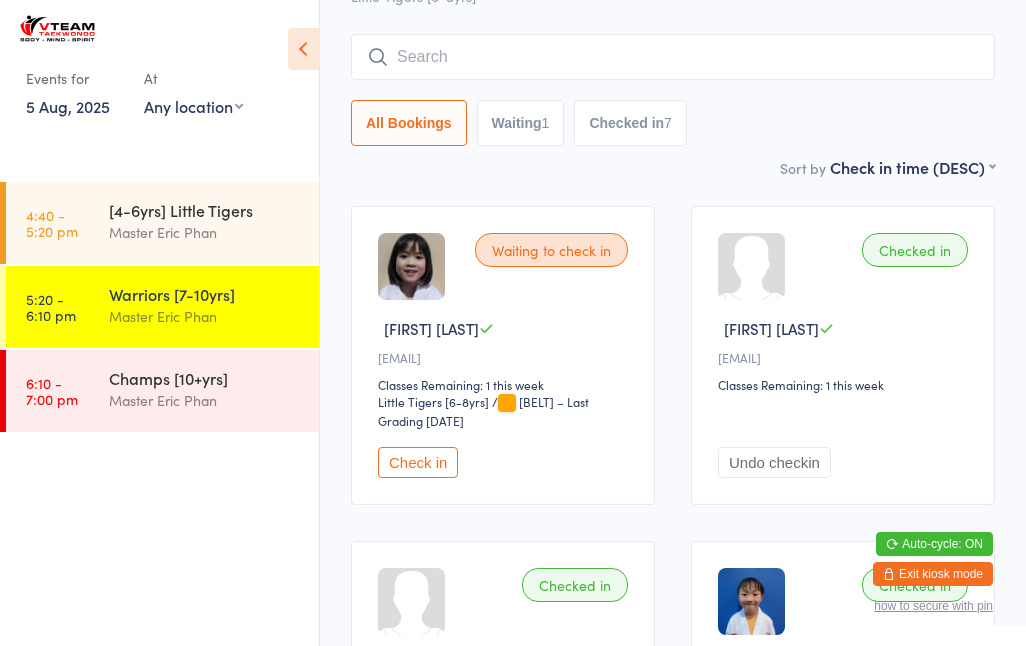 scroll, scrollTop: 0, scrollLeft: 0, axis: both 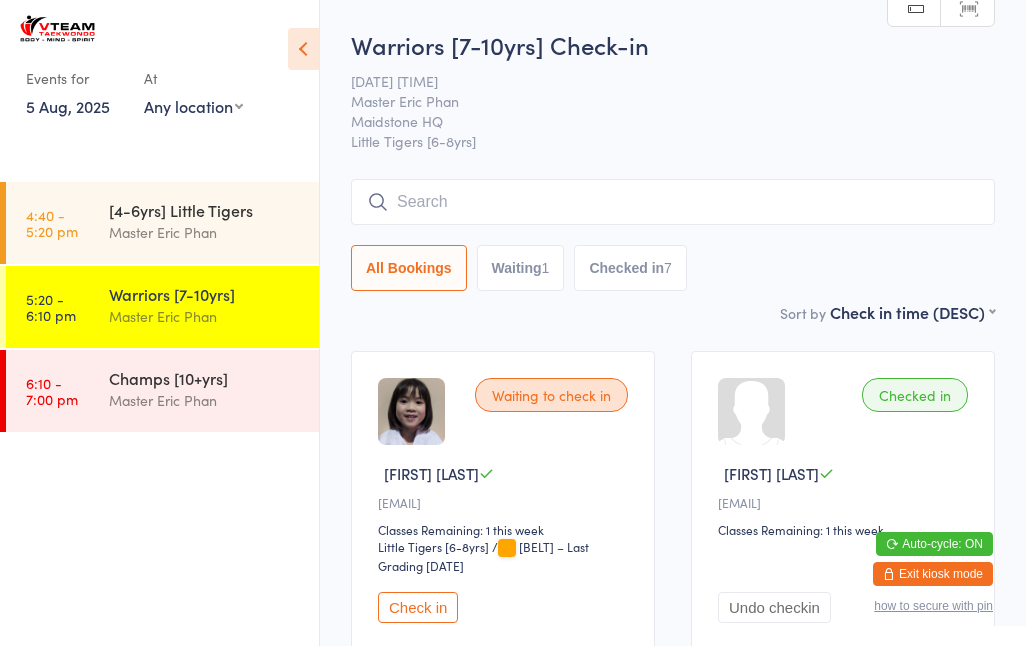 click at bounding box center [673, 202] 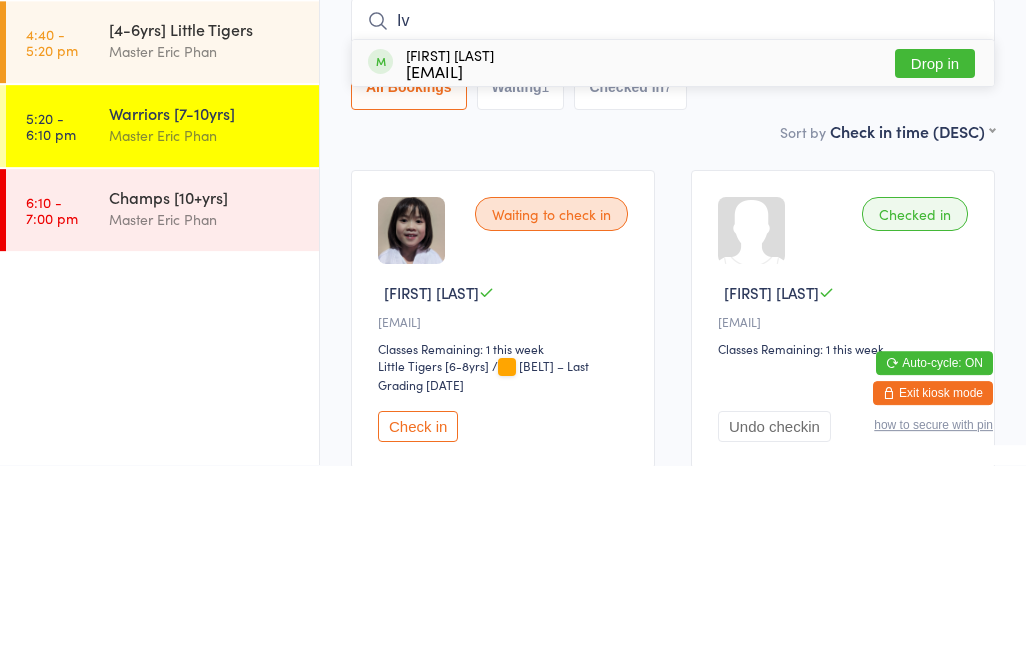 type on "Iv" 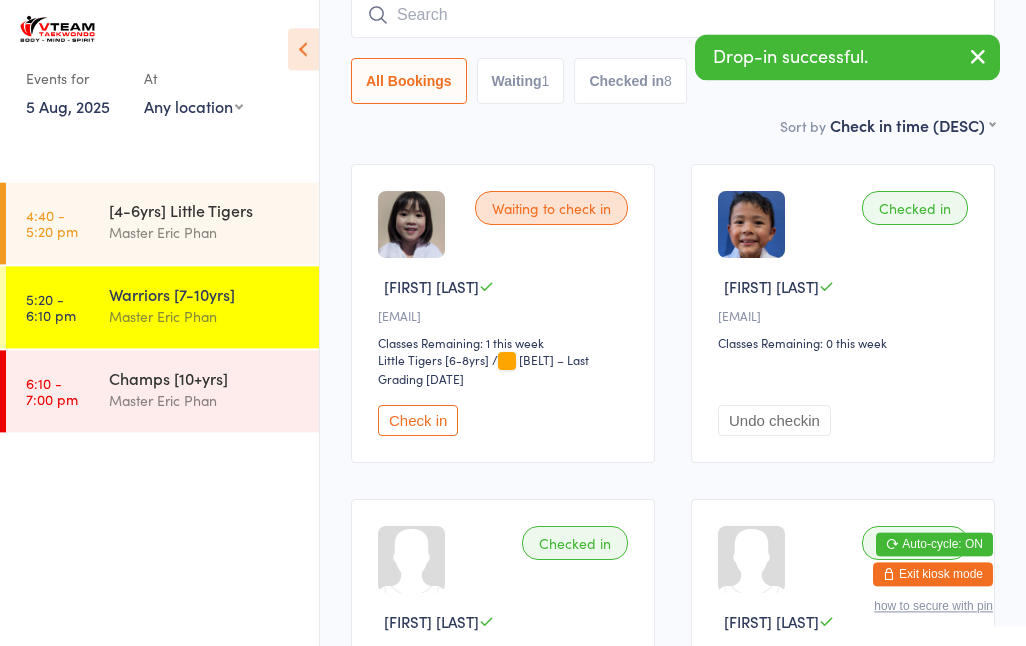 scroll, scrollTop: 181, scrollLeft: 0, axis: vertical 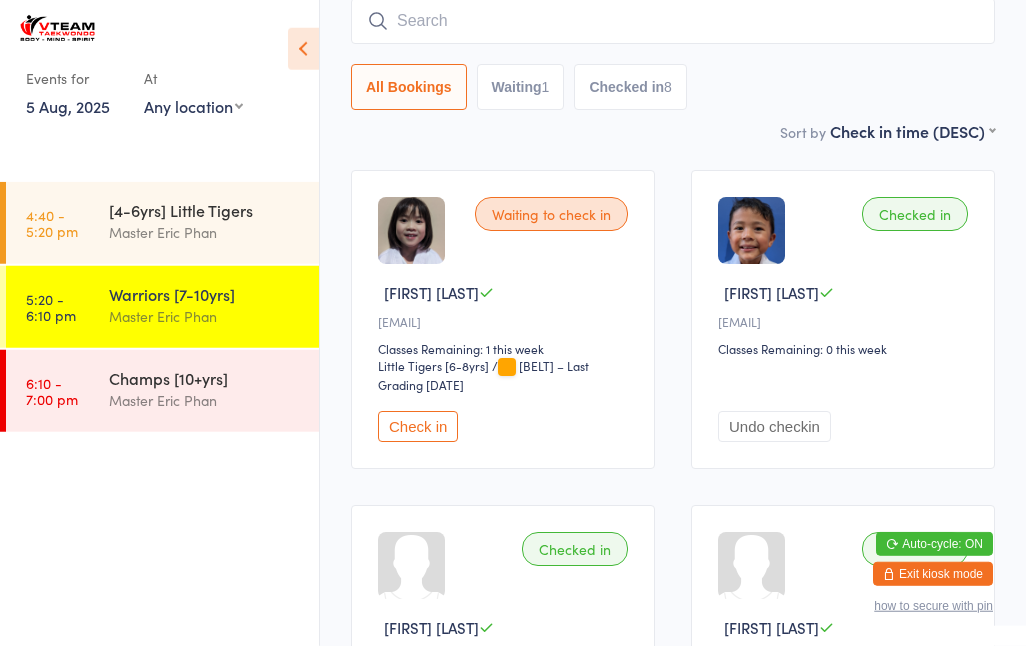 click at bounding box center [673, 21] 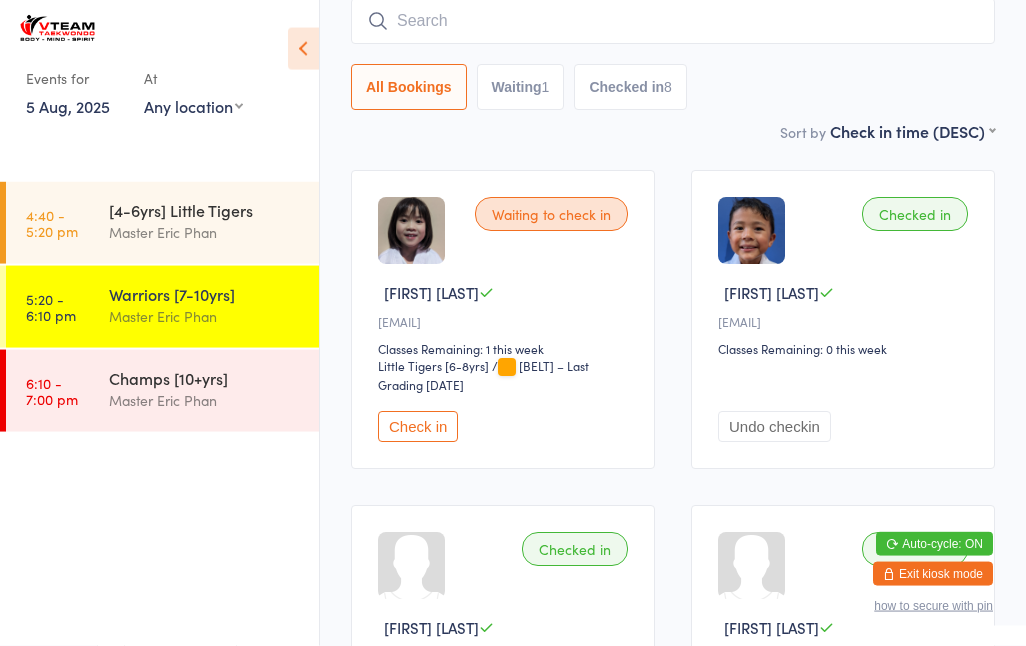 scroll, scrollTop: 180, scrollLeft: 0, axis: vertical 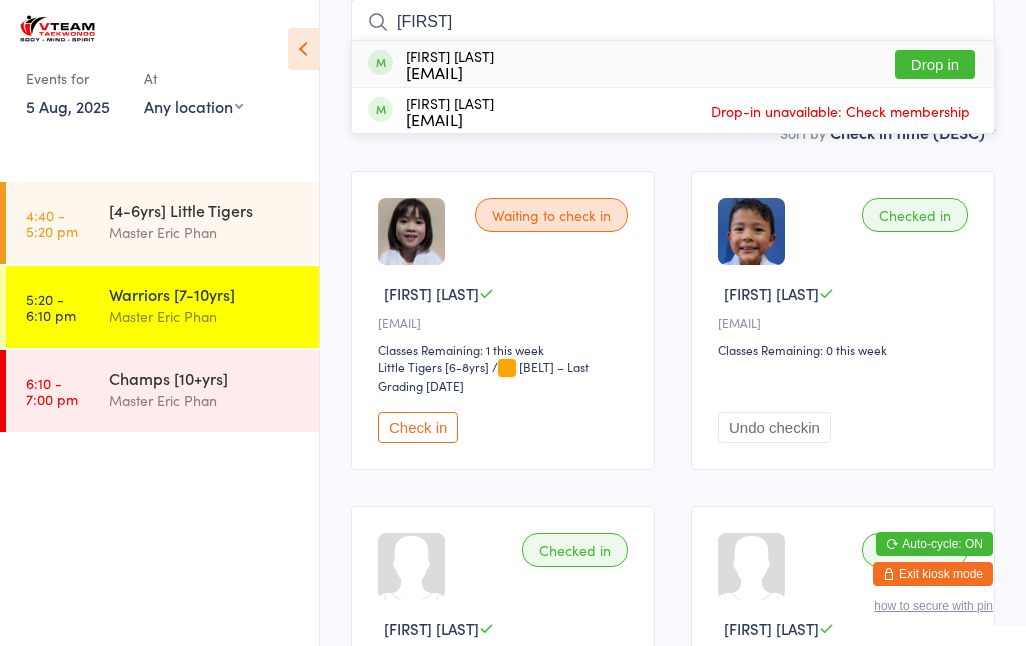 type on "[FIRST]" 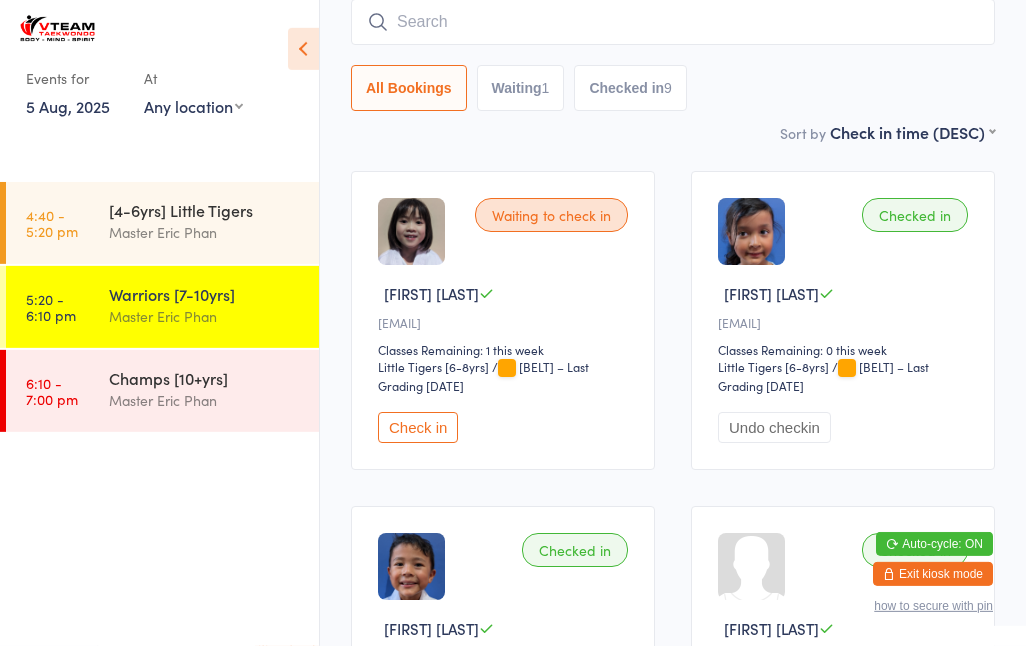 click at bounding box center (673, 22) 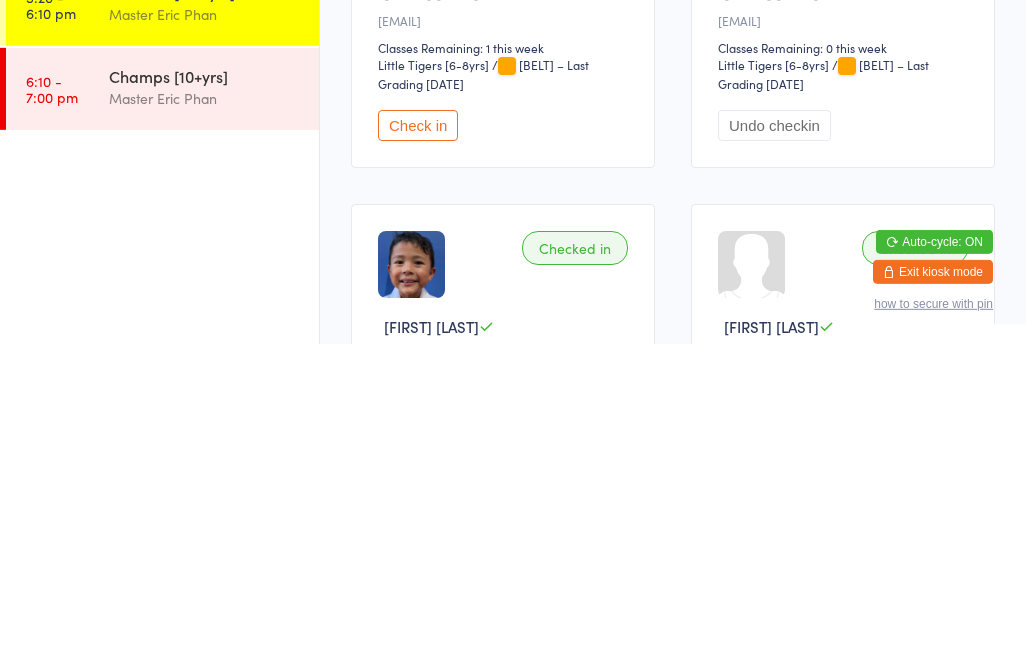 click on "Check in" at bounding box center (418, 427) 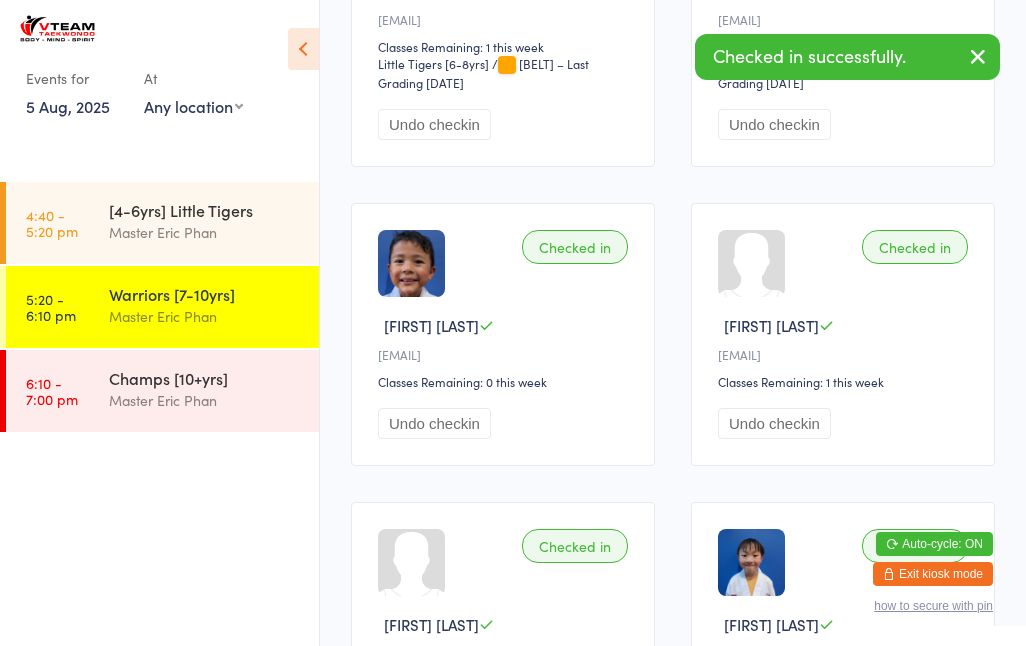 click on "Undo checkin" at bounding box center (434, 124) 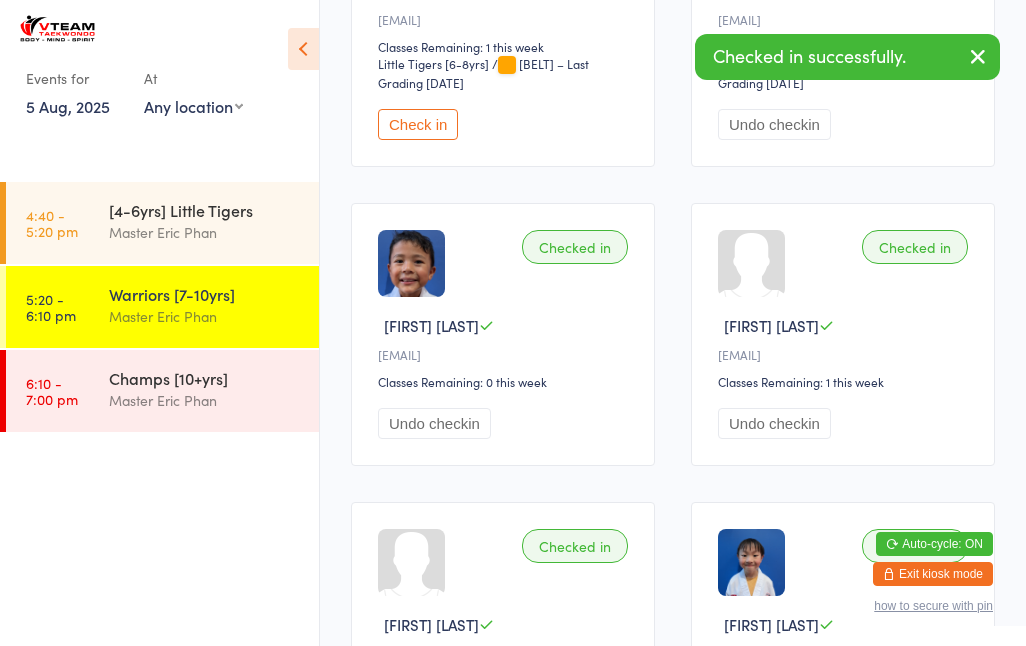 click on "Check in" at bounding box center (418, 124) 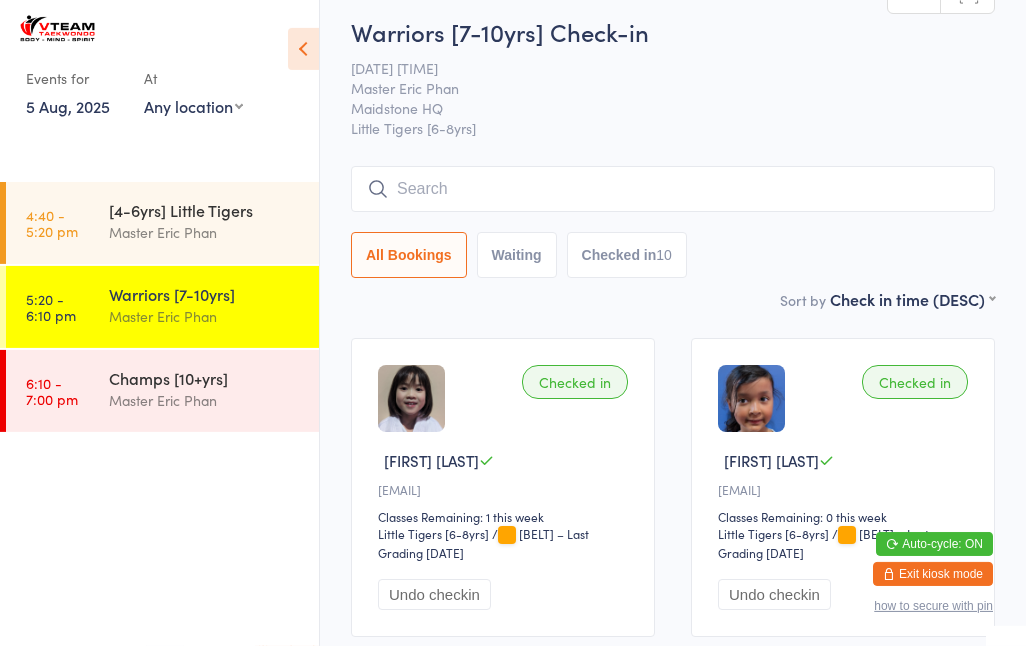 scroll, scrollTop: 0, scrollLeft: 0, axis: both 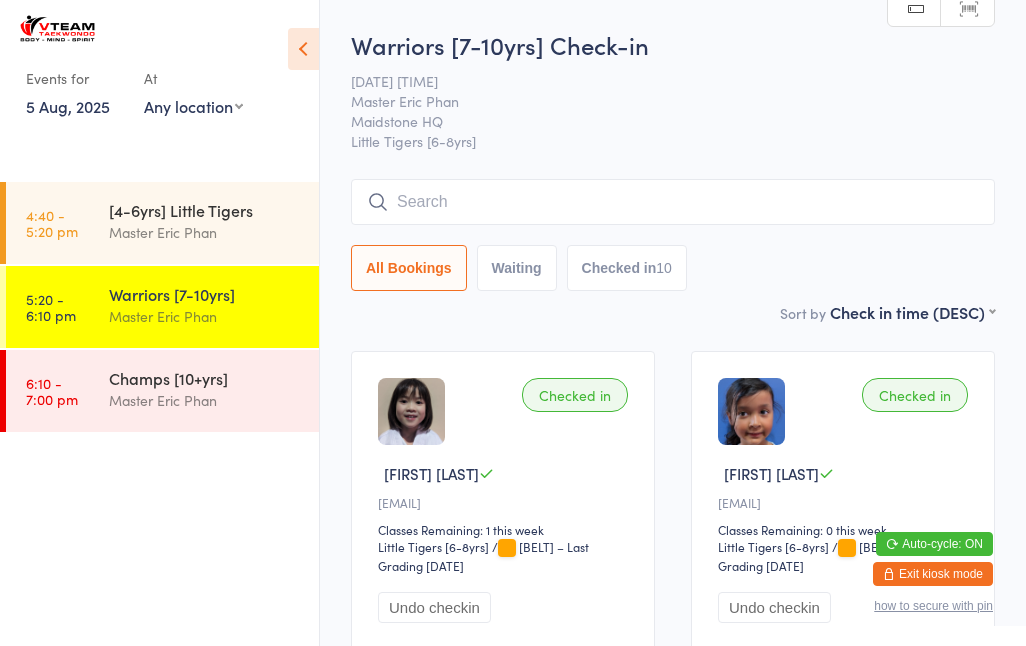 click at bounding box center [673, 202] 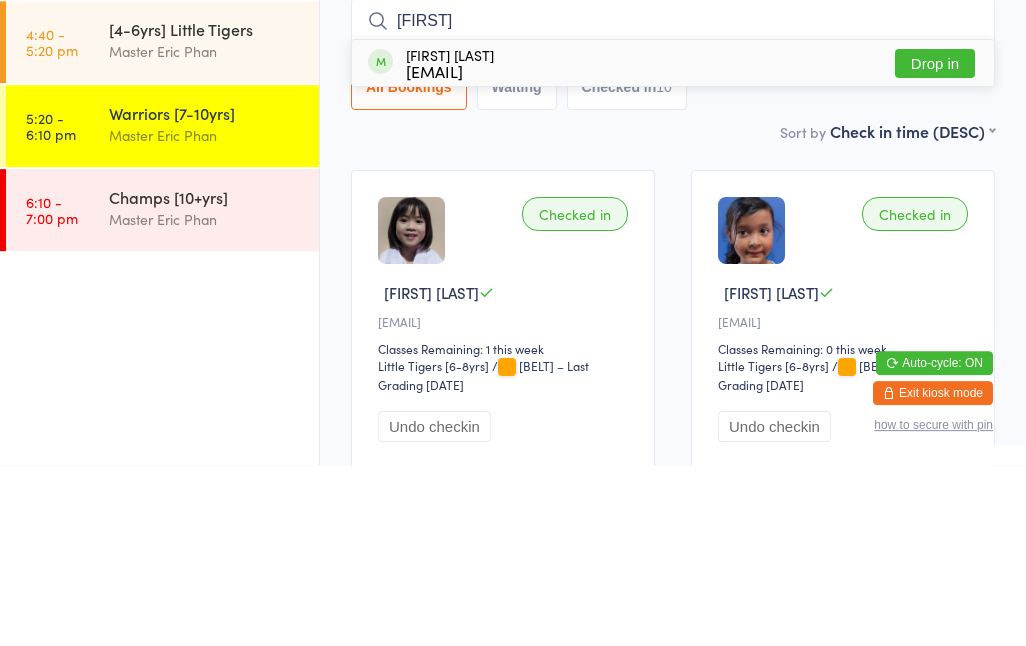 type on "[FIRST]" 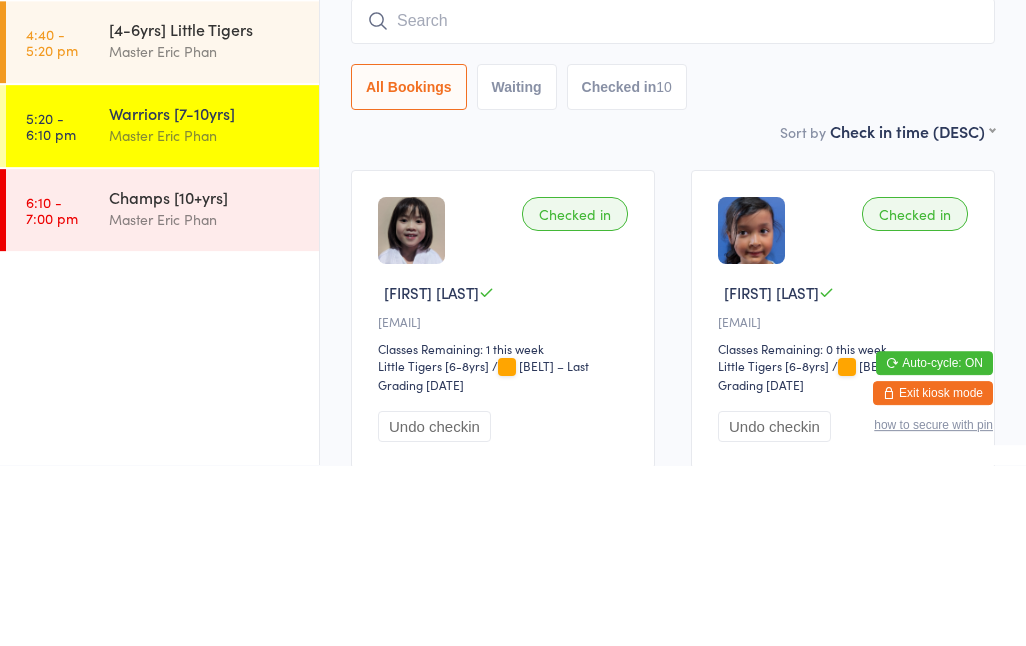 scroll, scrollTop: 181, scrollLeft: 0, axis: vertical 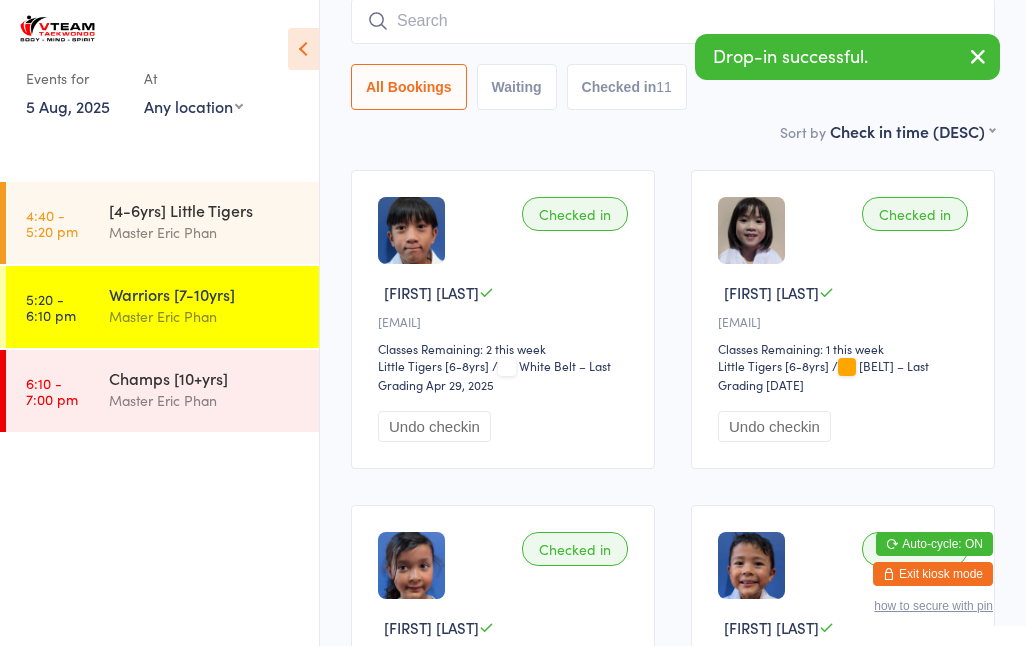 click on "Checked in" at bounding box center [575, 214] 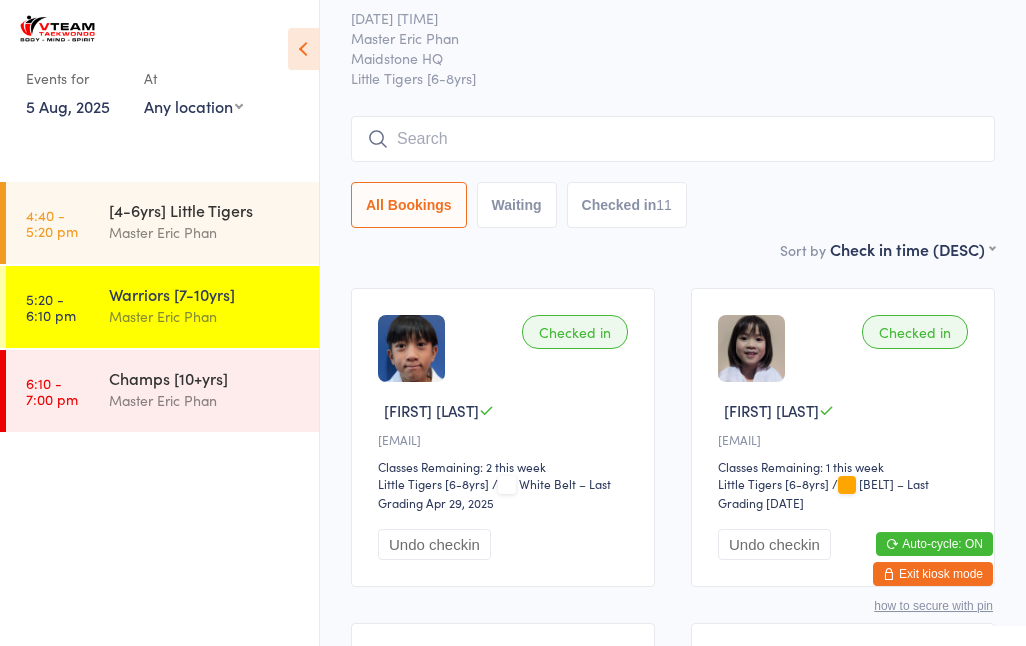 scroll, scrollTop: 0, scrollLeft: 0, axis: both 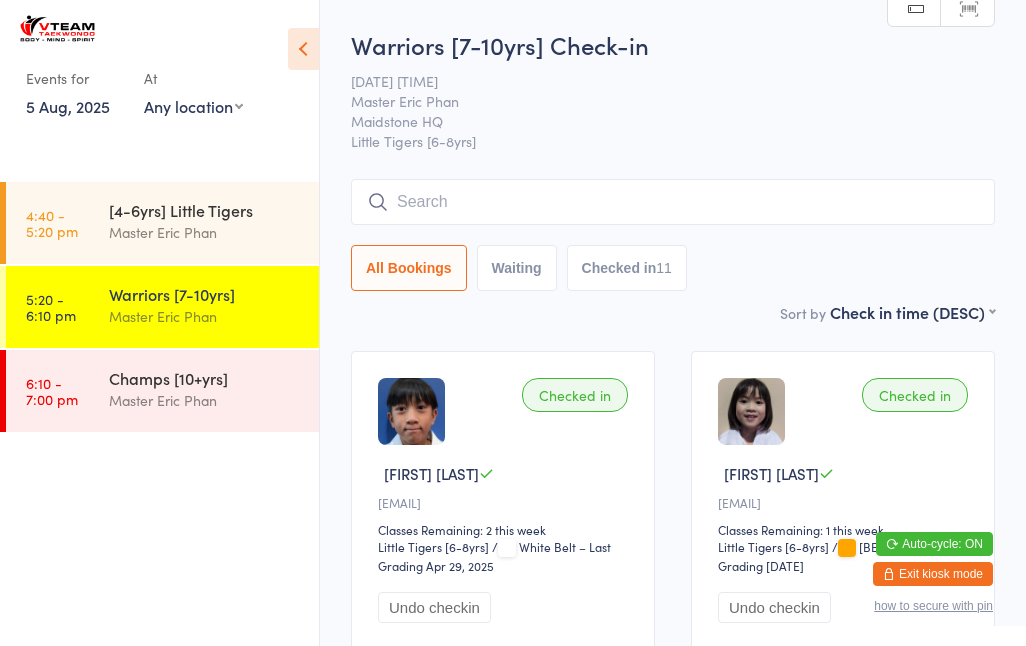 click at bounding box center (673, 202) 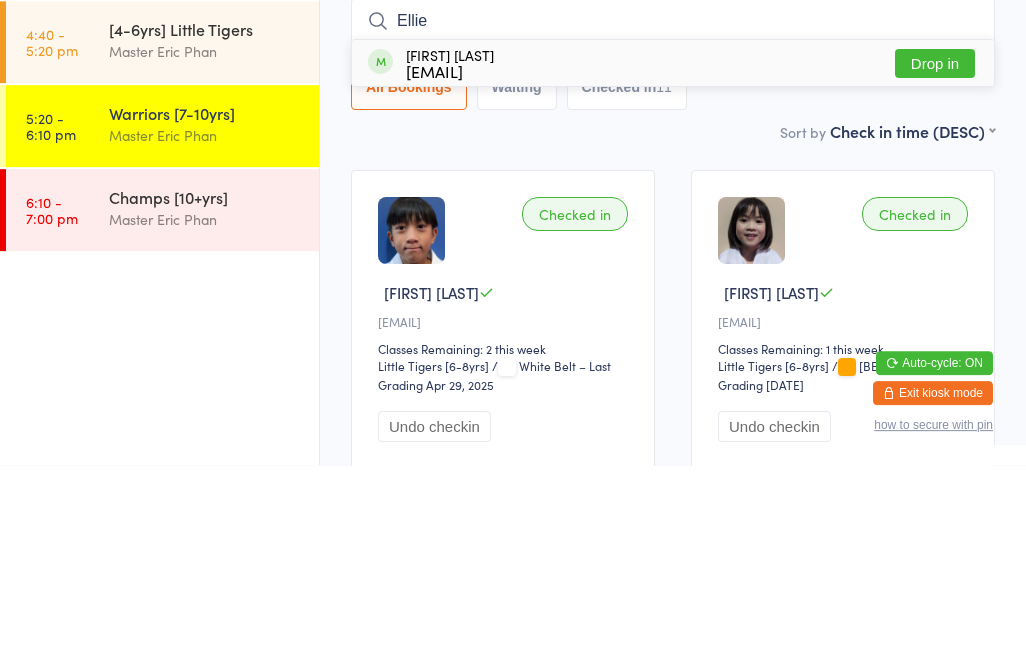 type on "Ellie" 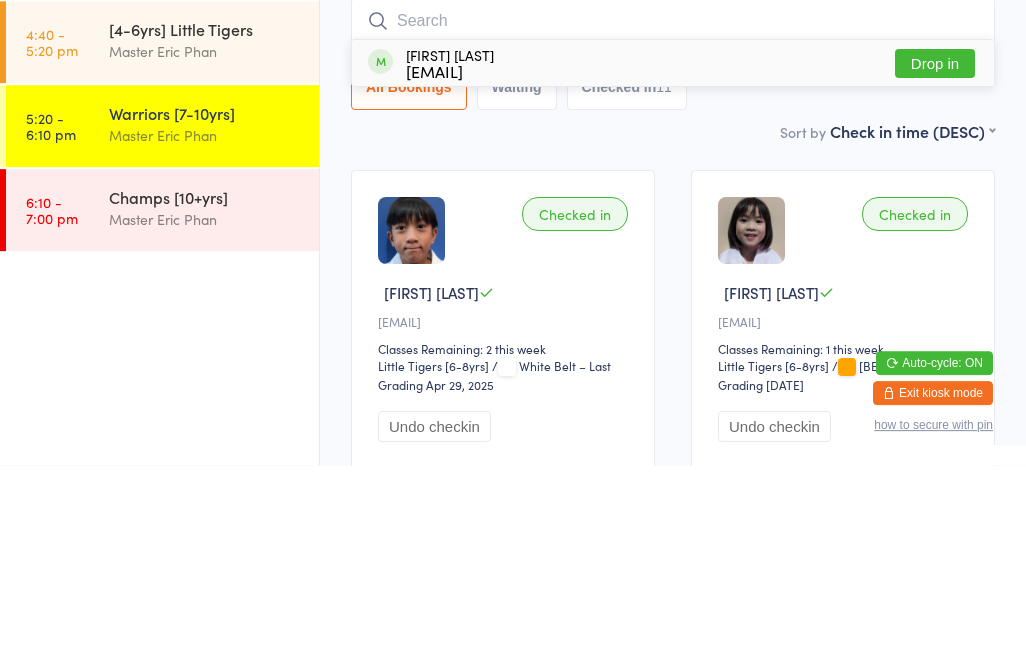 scroll, scrollTop: 181, scrollLeft: 0, axis: vertical 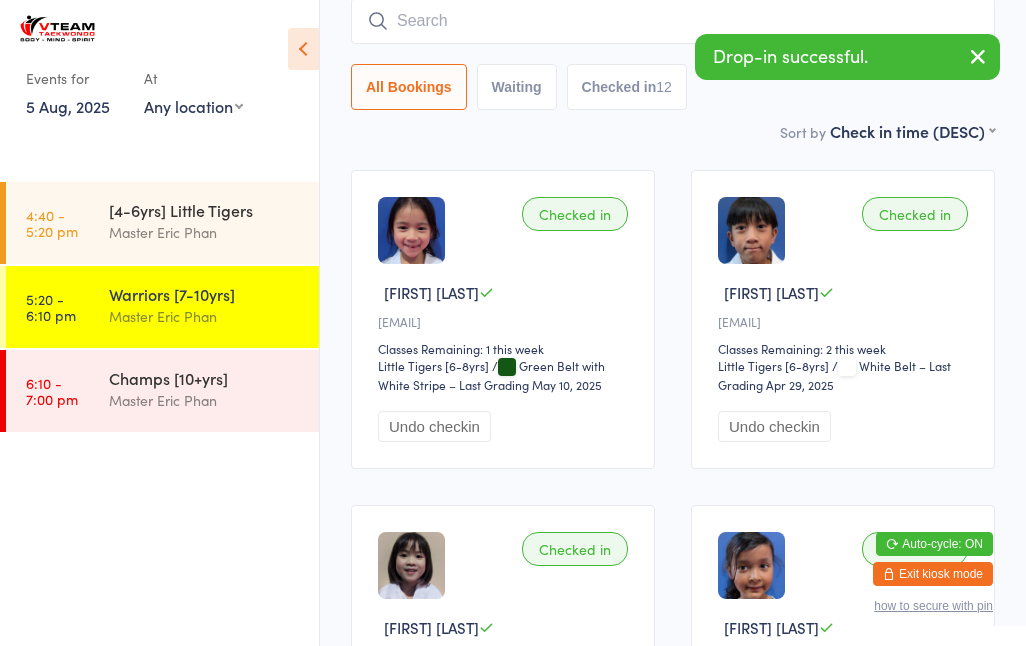 click at bounding box center [673, 21] 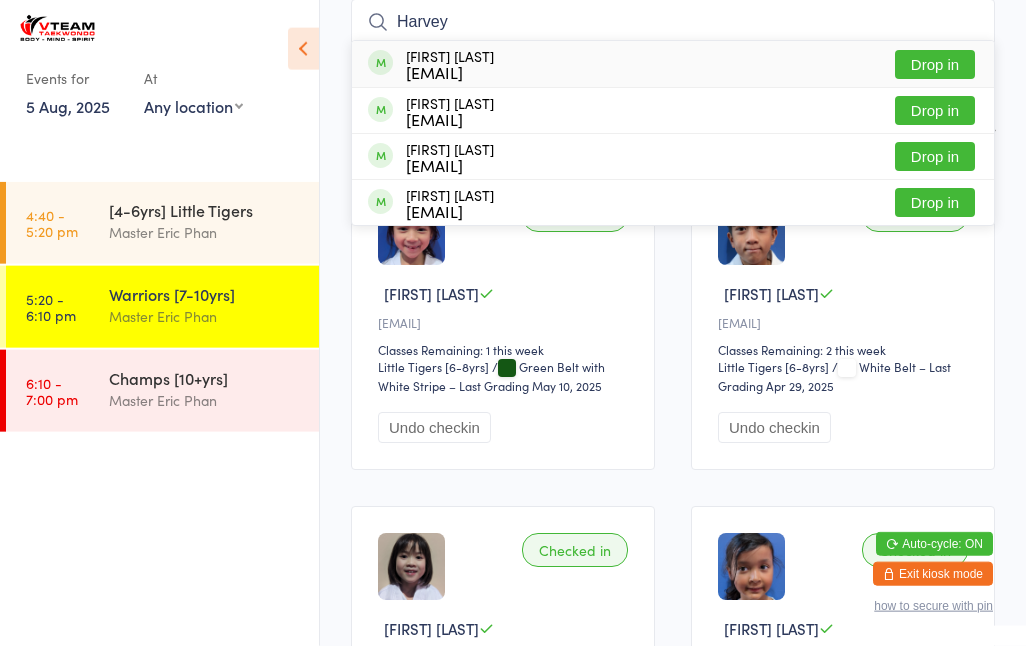 type on "Harvey" 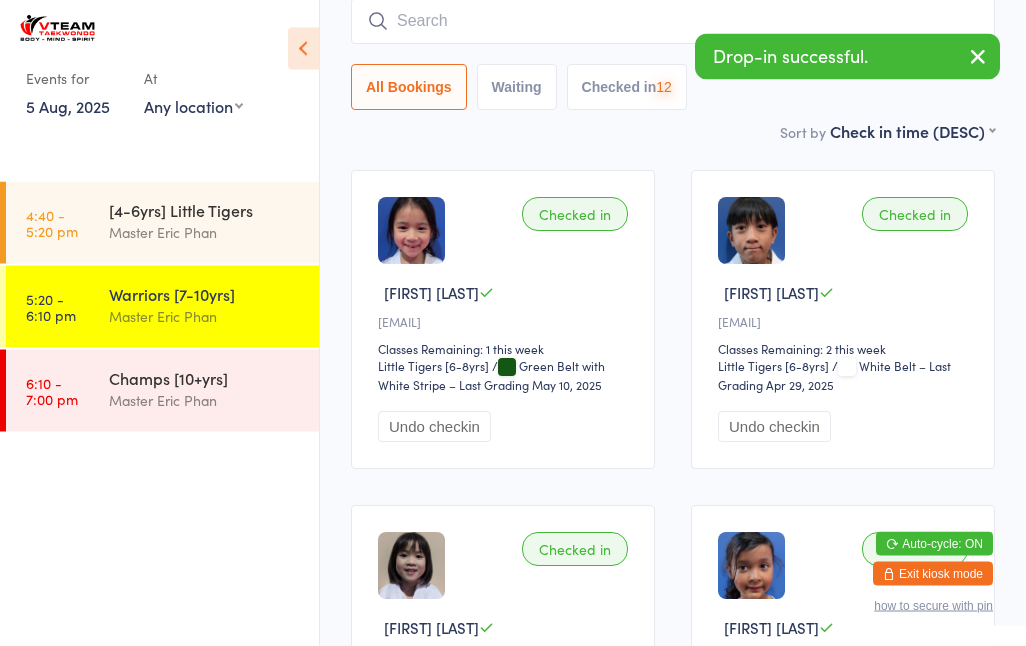 scroll, scrollTop: 181, scrollLeft: 0, axis: vertical 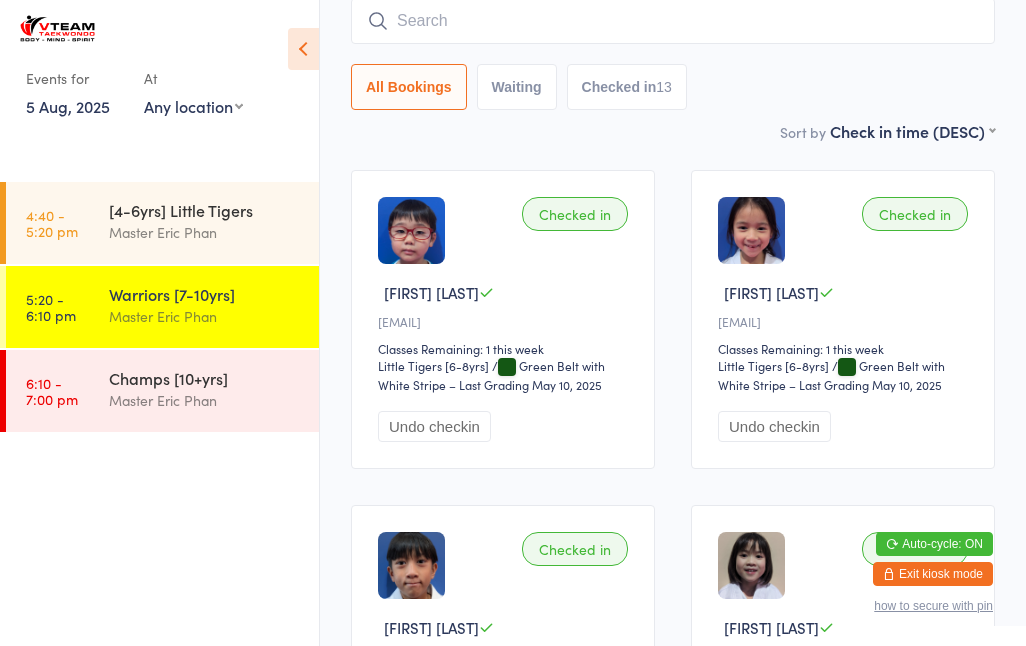 click at bounding box center (673, 21) 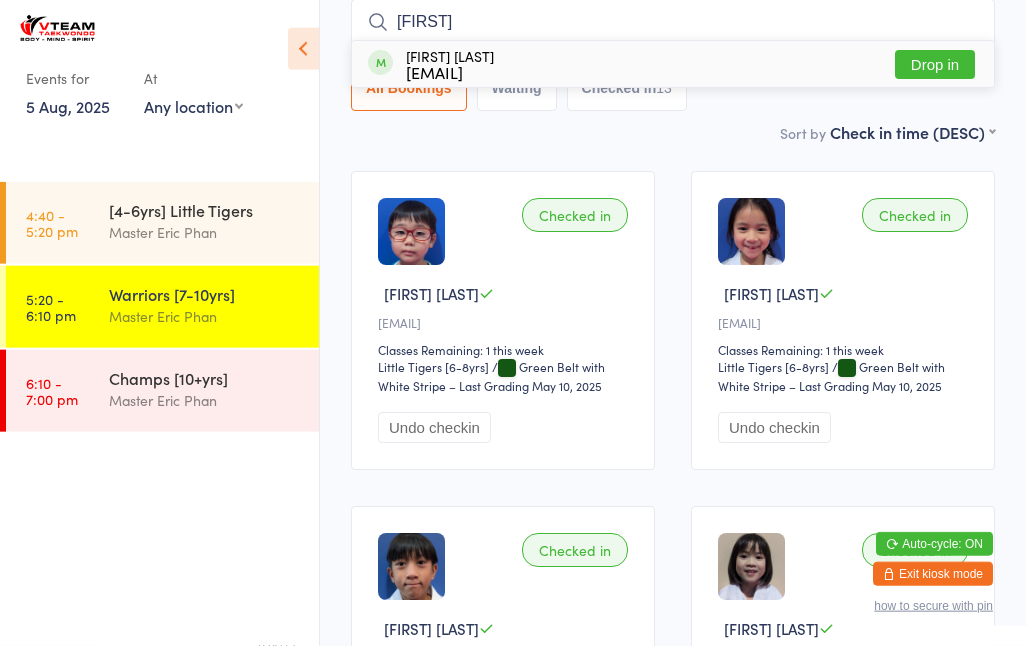 type on "[FIRST]" 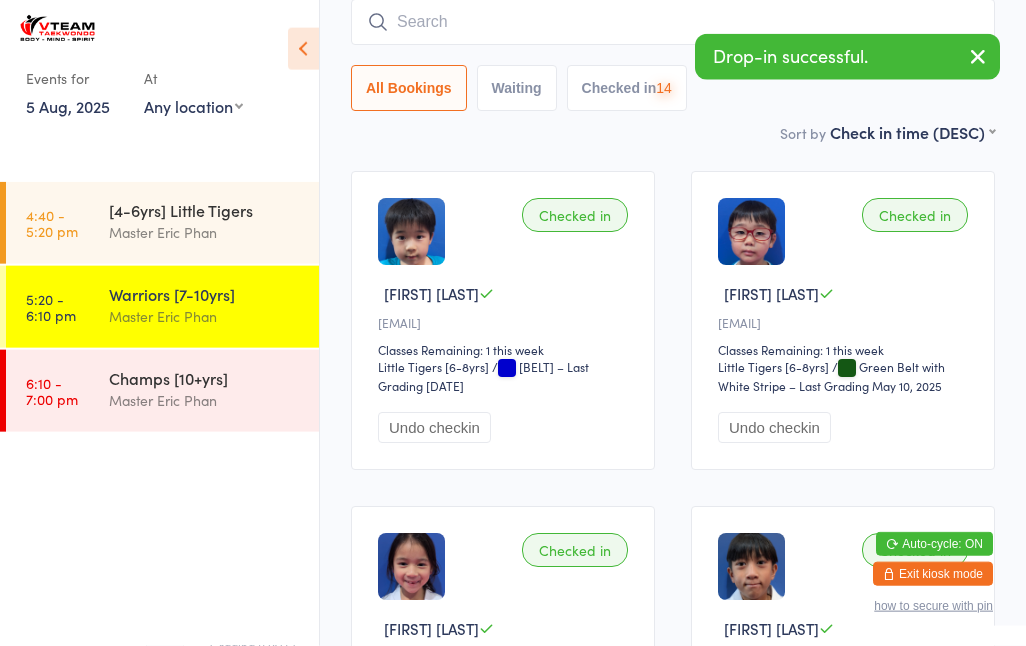 scroll, scrollTop: 181, scrollLeft: 0, axis: vertical 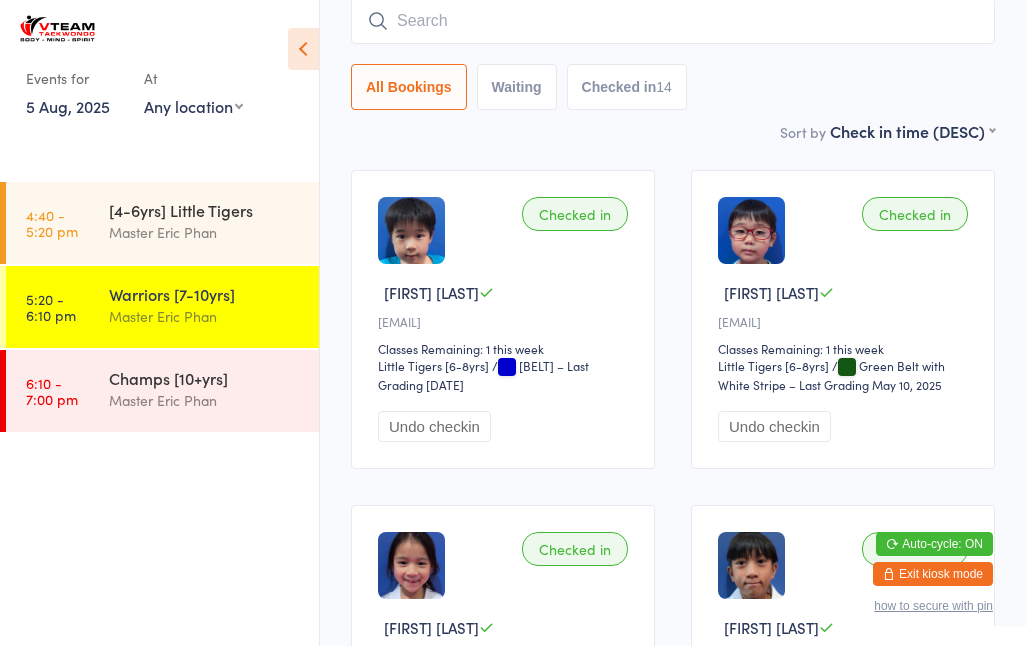 click at bounding box center [673, 21] 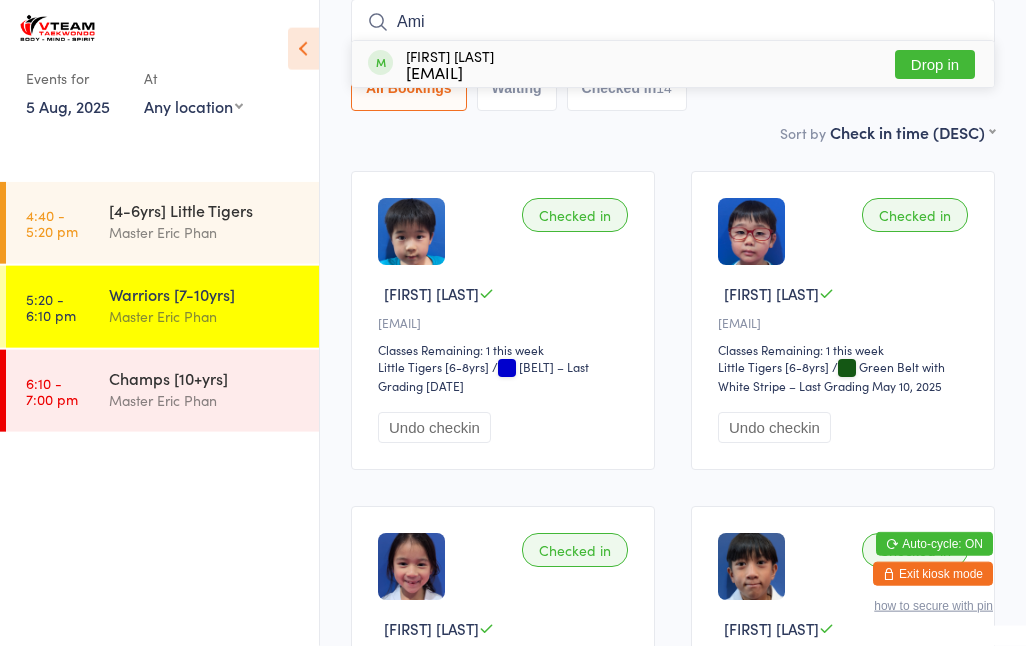 type on "Ami" 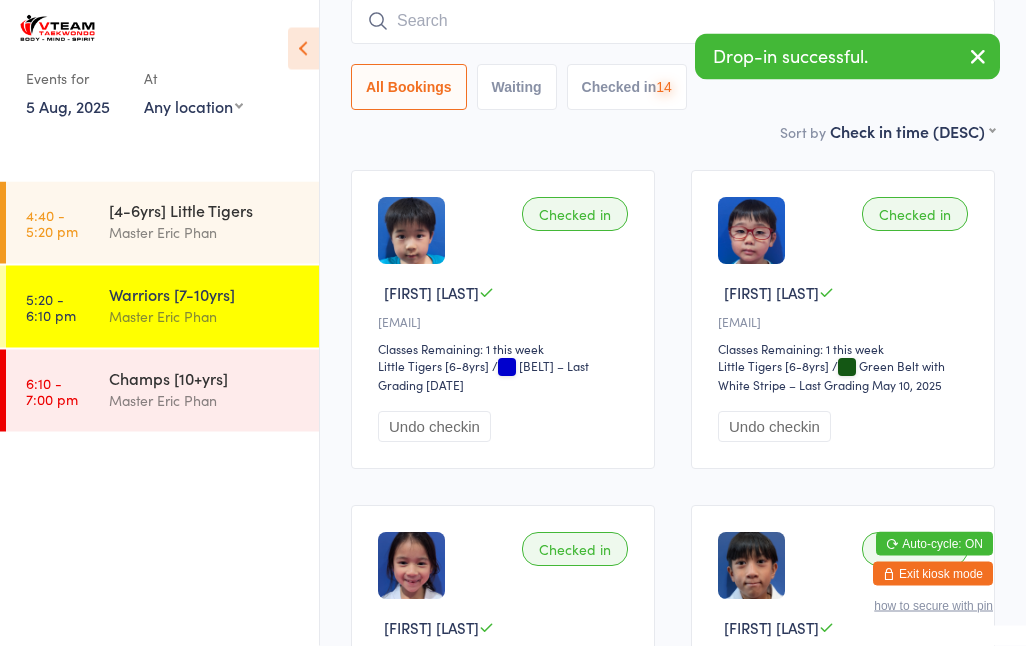 scroll, scrollTop: 181, scrollLeft: 0, axis: vertical 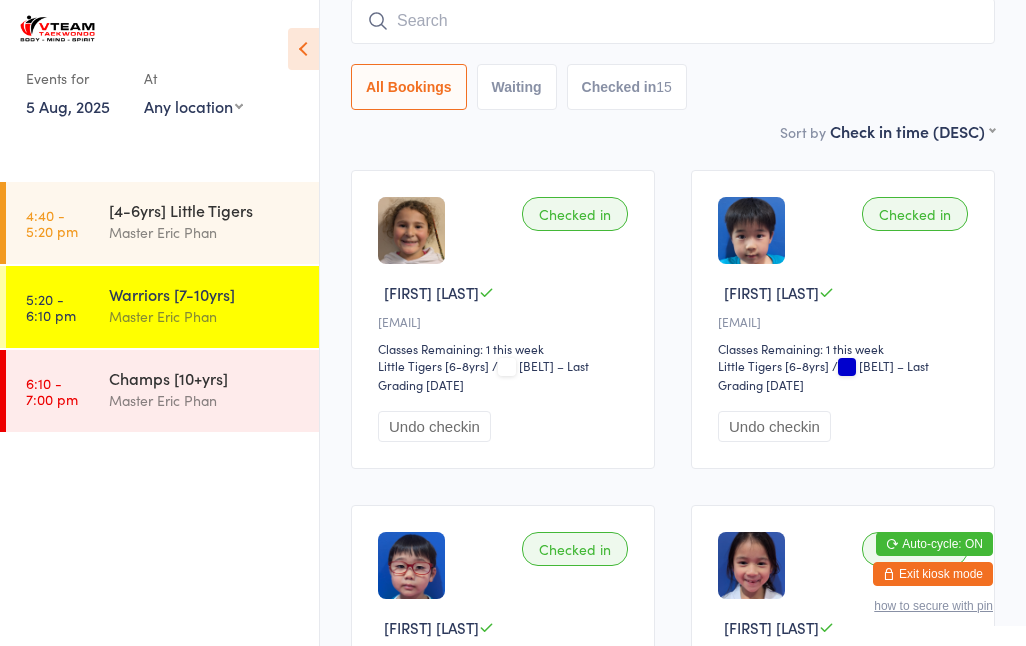 click at bounding box center (673, 21) 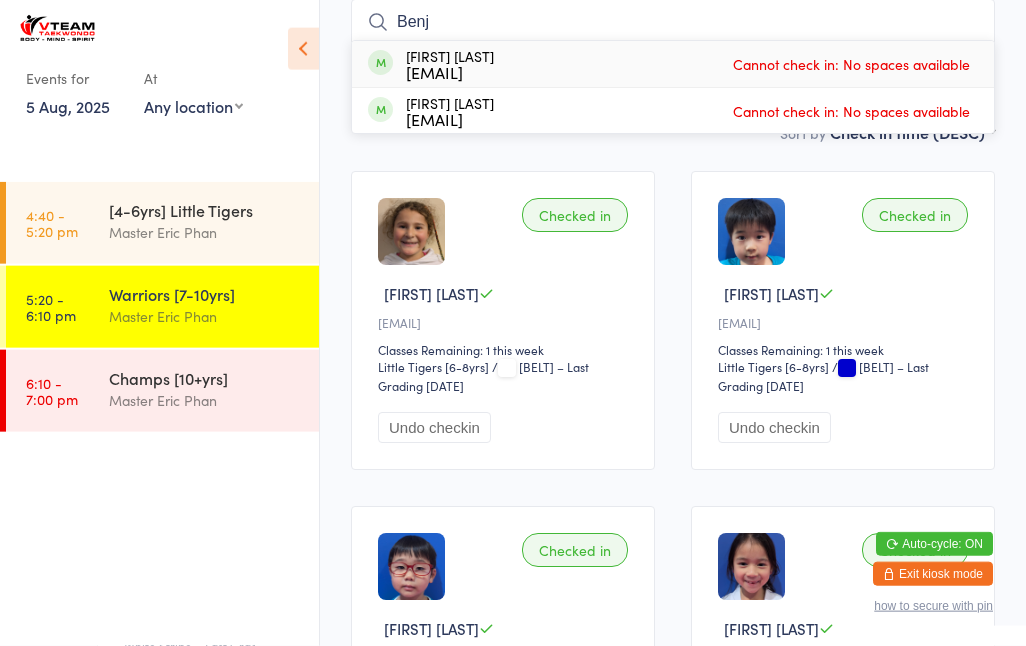 type on "Benj" 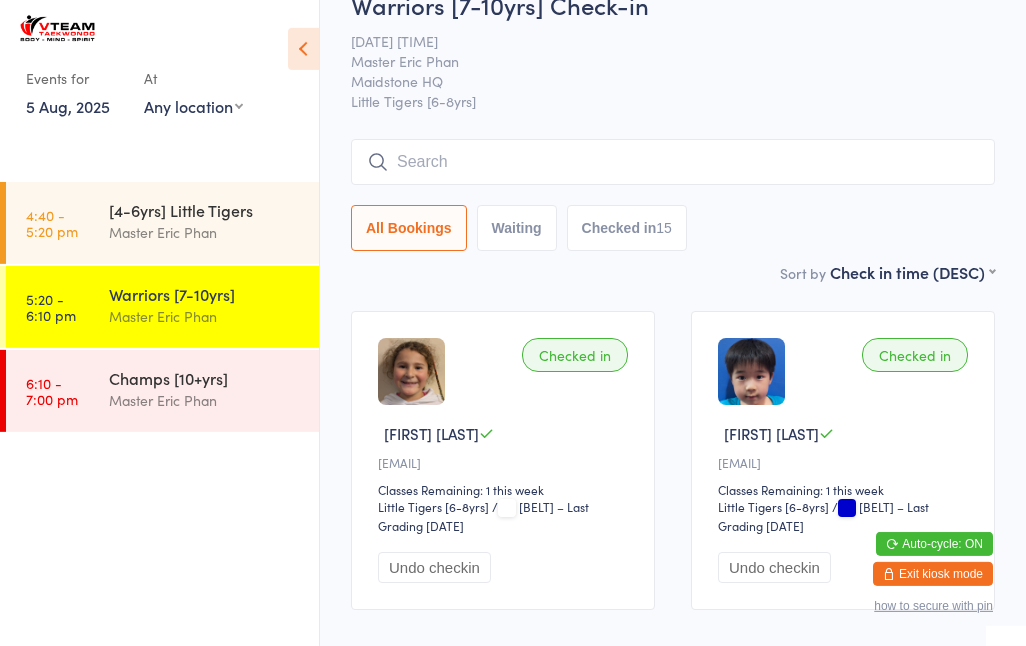scroll, scrollTop: 0, scrollLeft: 0, axis: both 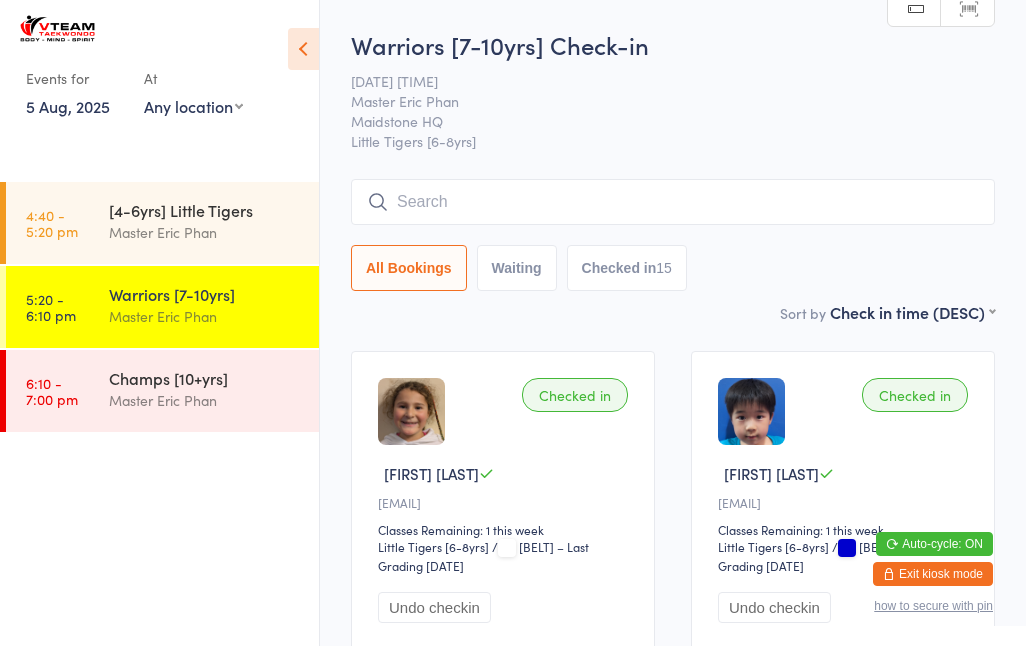 click on "[CLASS] [MASTER] [FIRST] [LAST]" at bounding box center (214, 389) 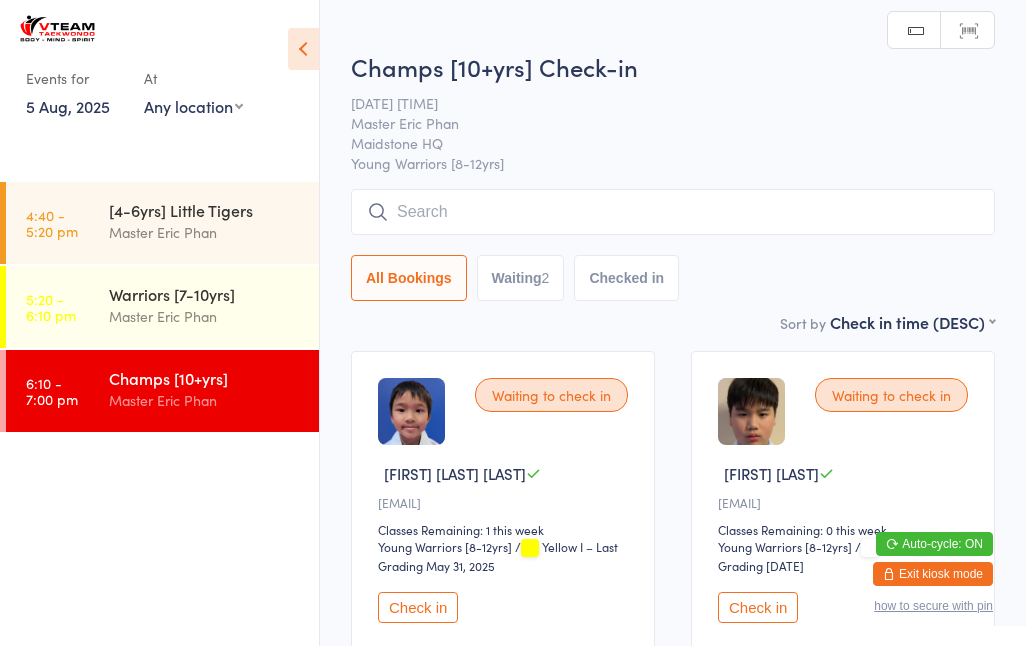 click at bounding box center [673, 212] 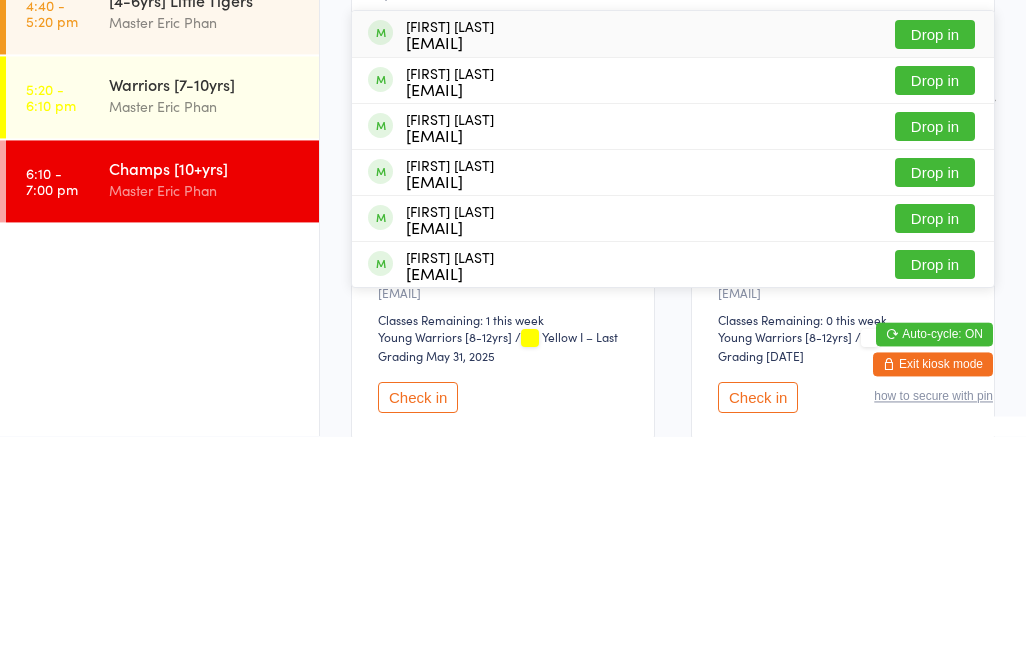 type on "Jayde" 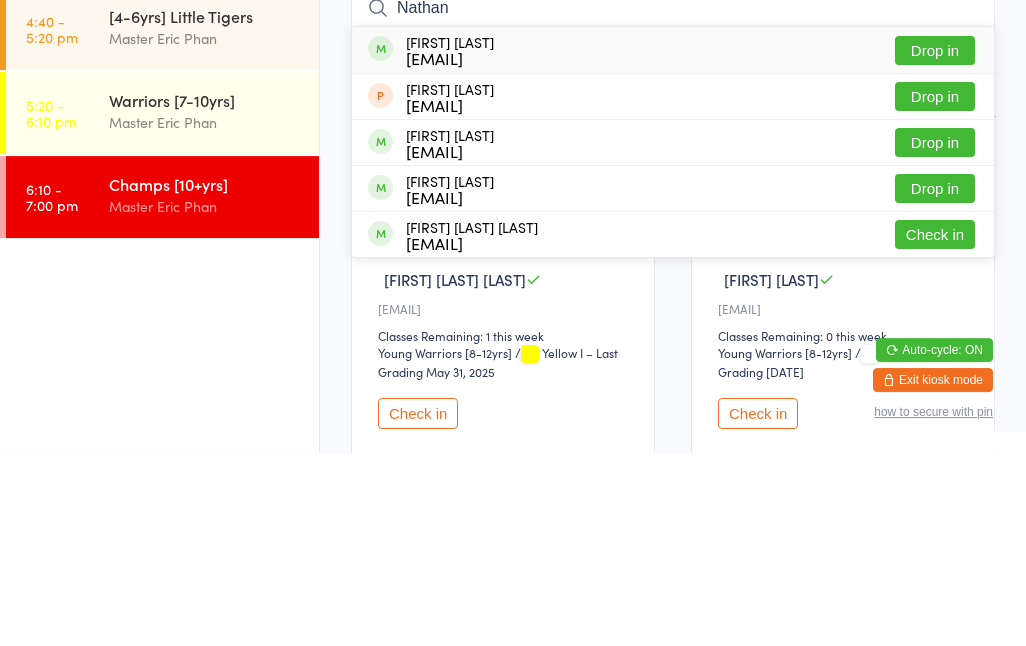 type on "Nathan" 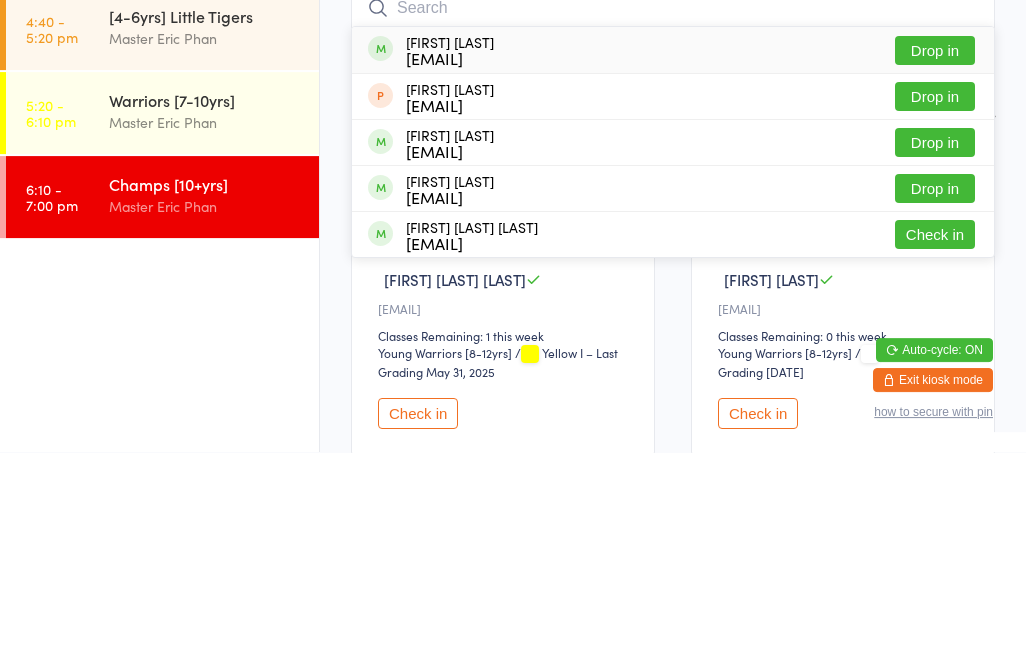 scroll, scrollTop: 194, scrollLeft: 0, axis: vertical 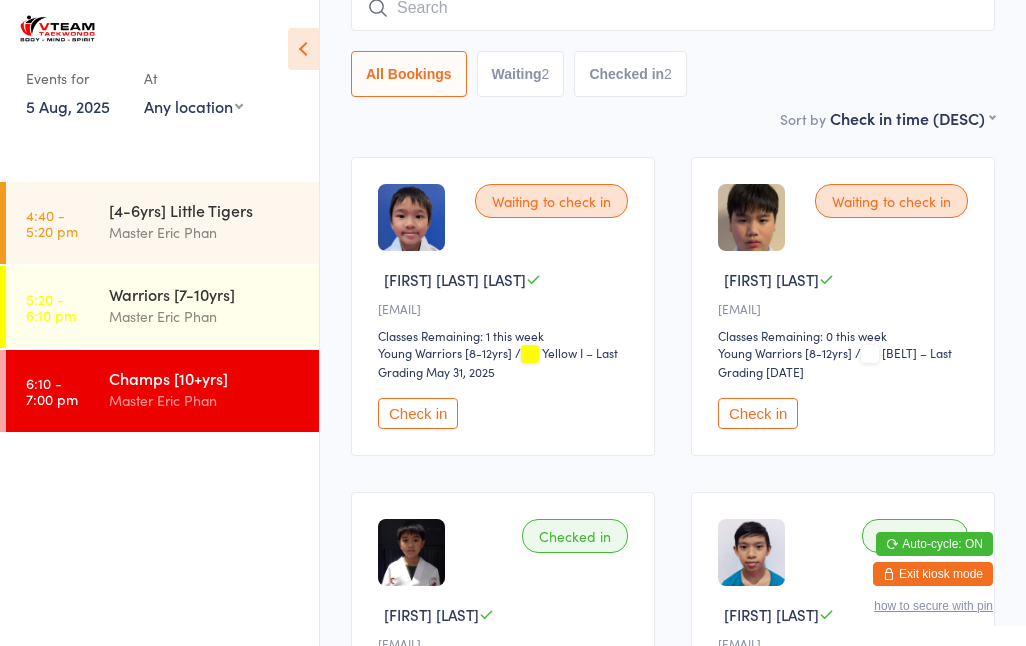 click at bounding box center (673, 8) 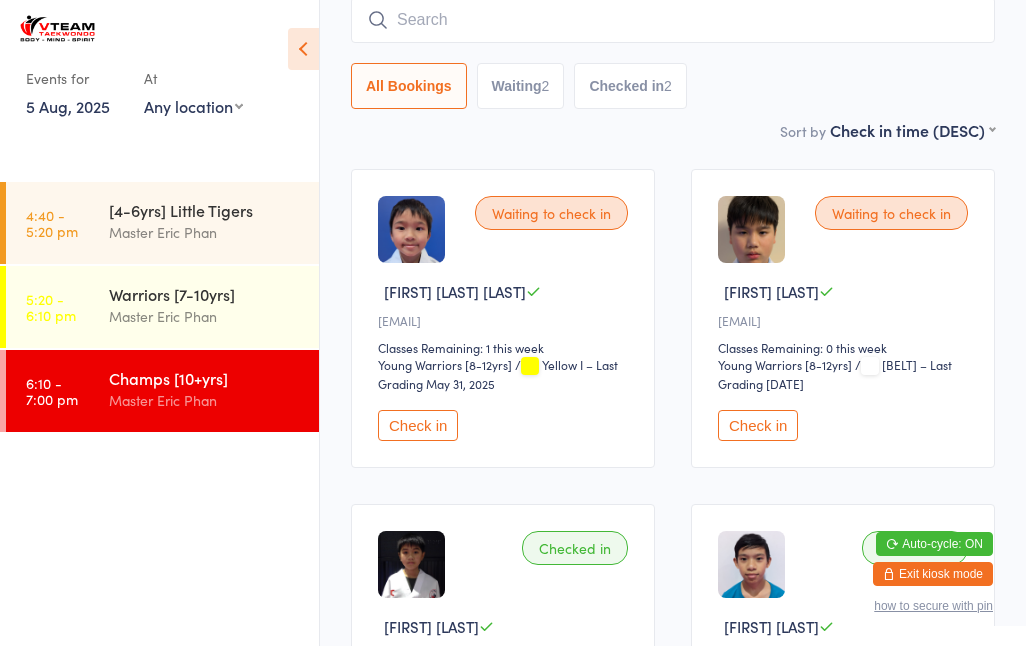 scroll, scrollTop: 180, scrollLeft: 0, axis: vertical 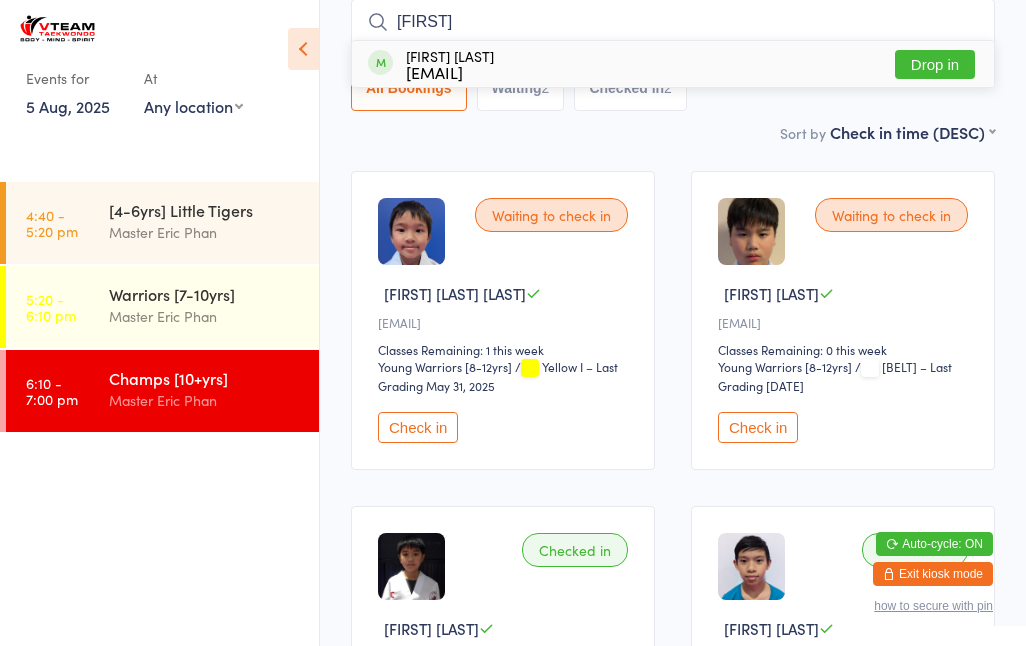 type on "[FIRST]" 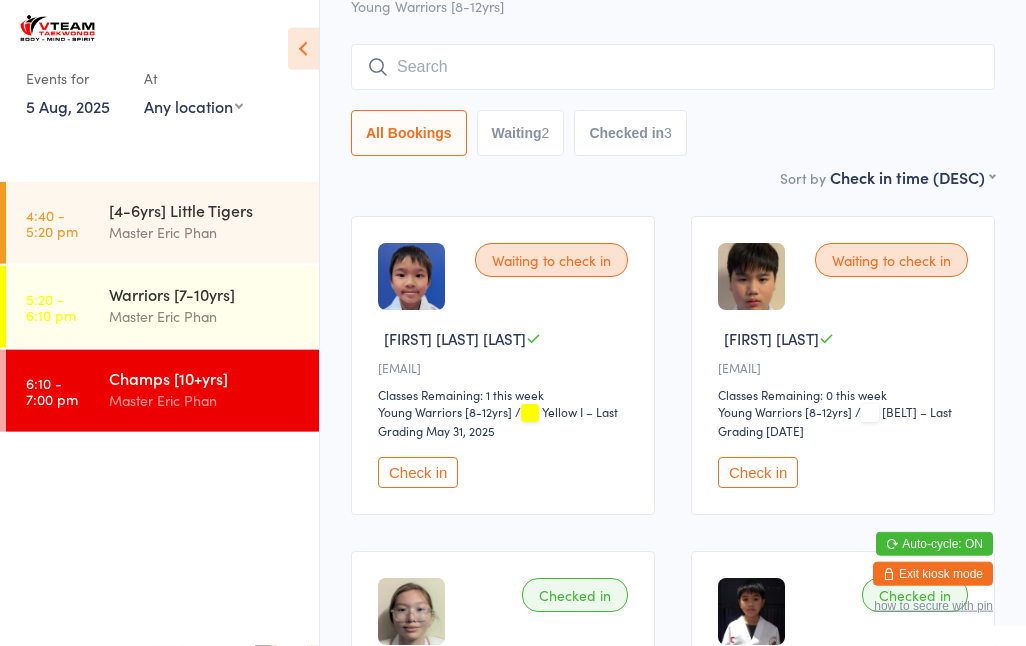 scroll, scrollTop: 0, scrollLeft: 0, axis: both 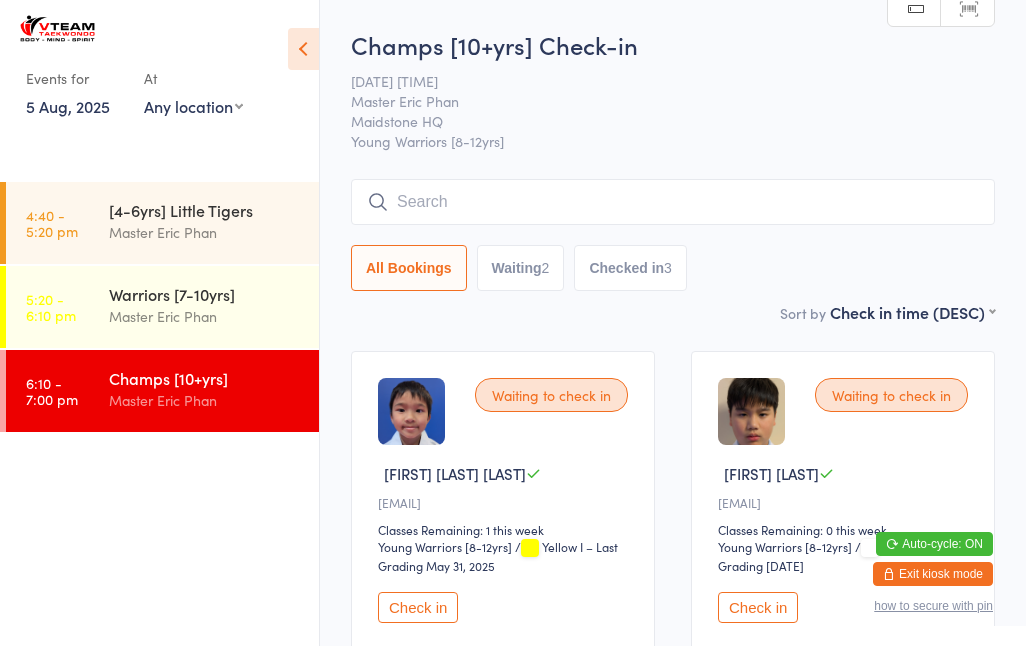 click at bounding box center (673, 202) 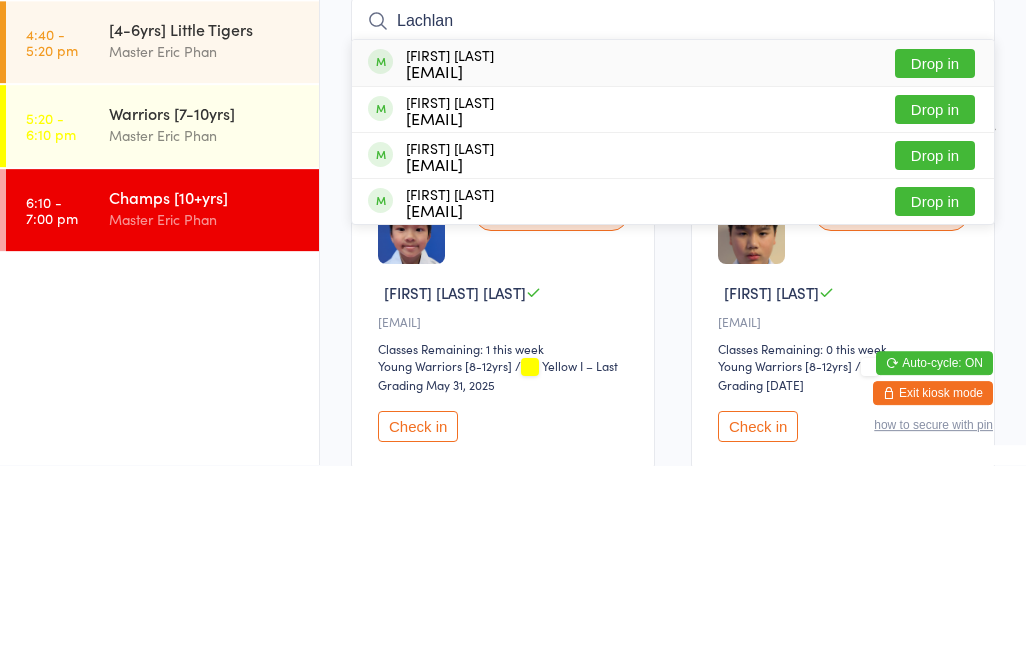 type on "Lachlan" 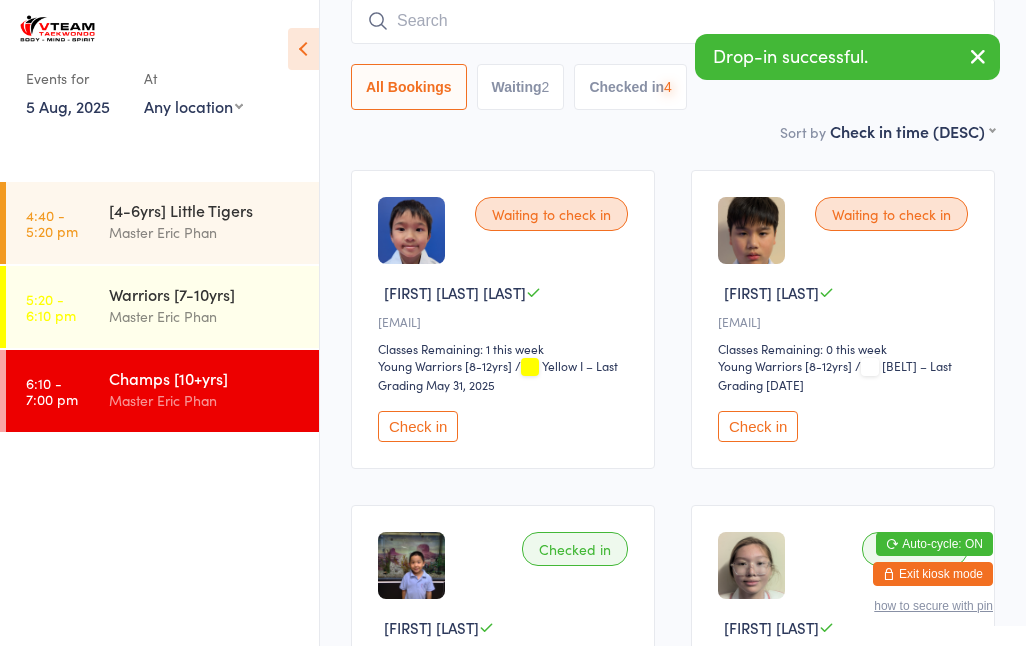 click at bounding box center [673, 21] 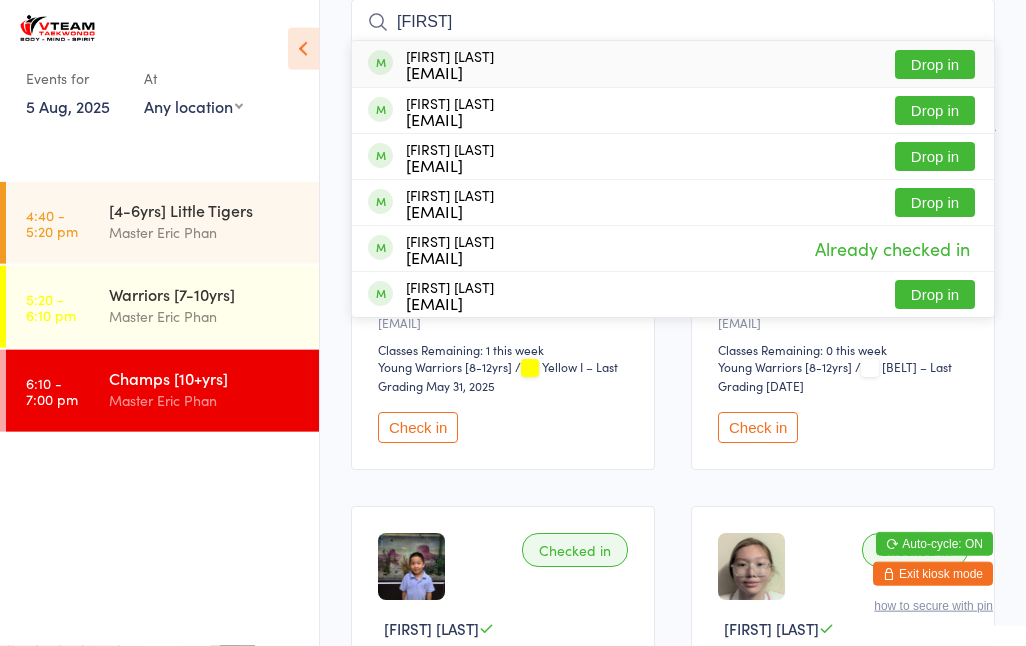 type on "[FIRST]" 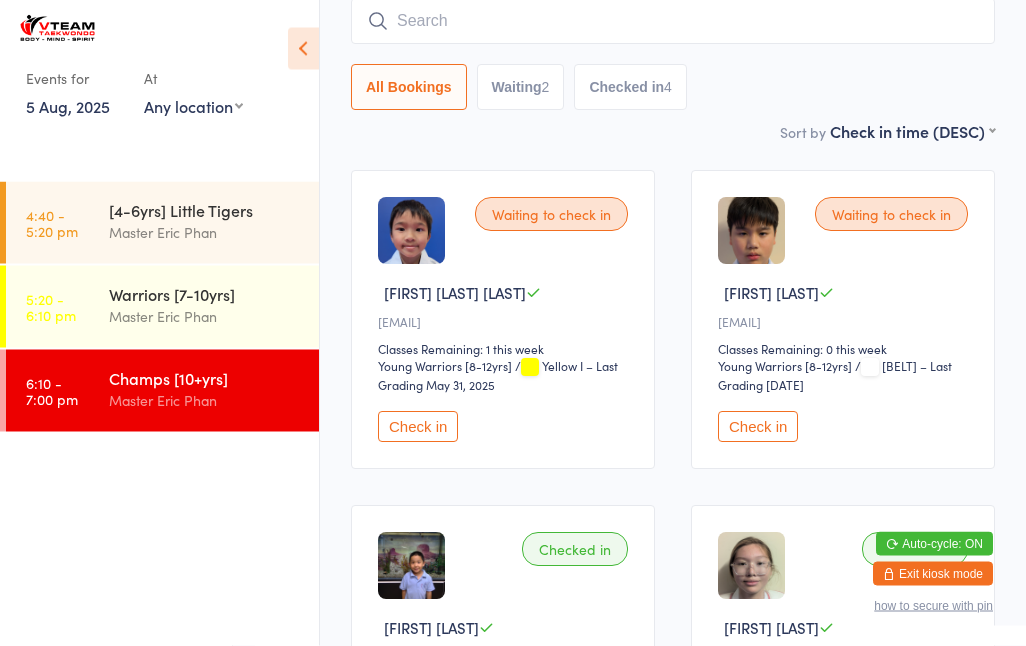 scroll, scrollTop: 181, scrollLeft: 0, axis: vertical 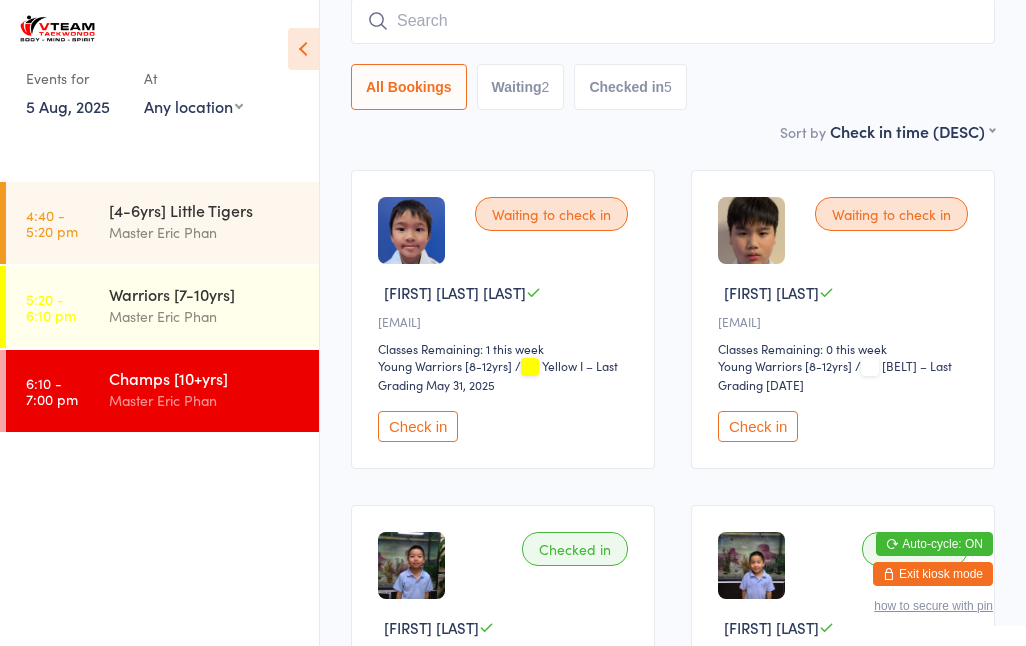 click on "Check in" at bounding box center [418, 426] 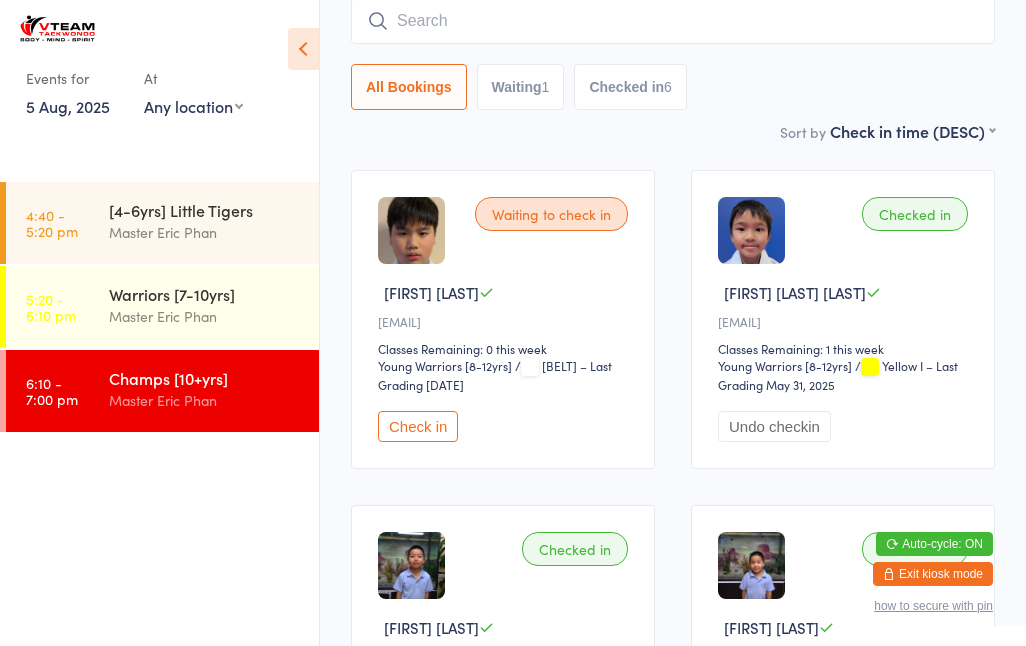 click at bounding box center (673, 21) 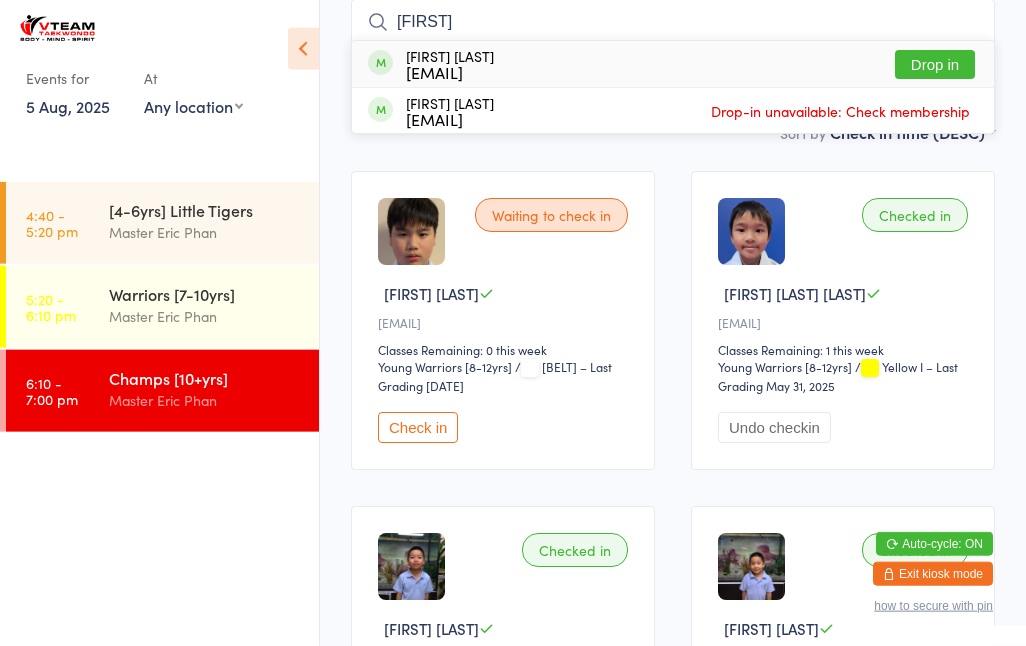 type on "[FIRST]" 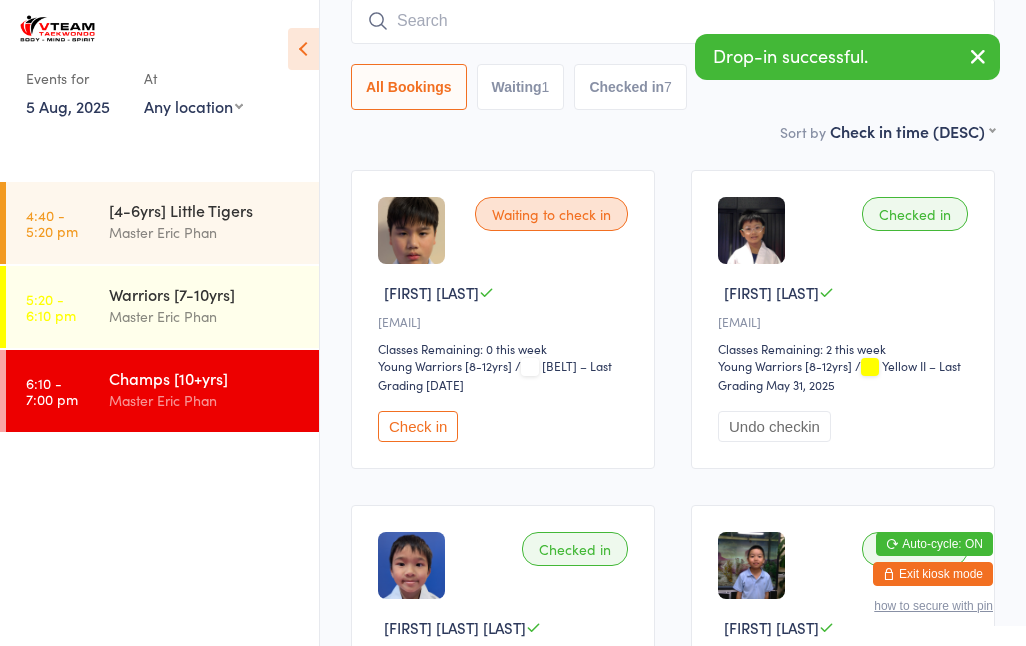 scroll, scrollTop: 169, scrollLeft: 0, axis: vertical 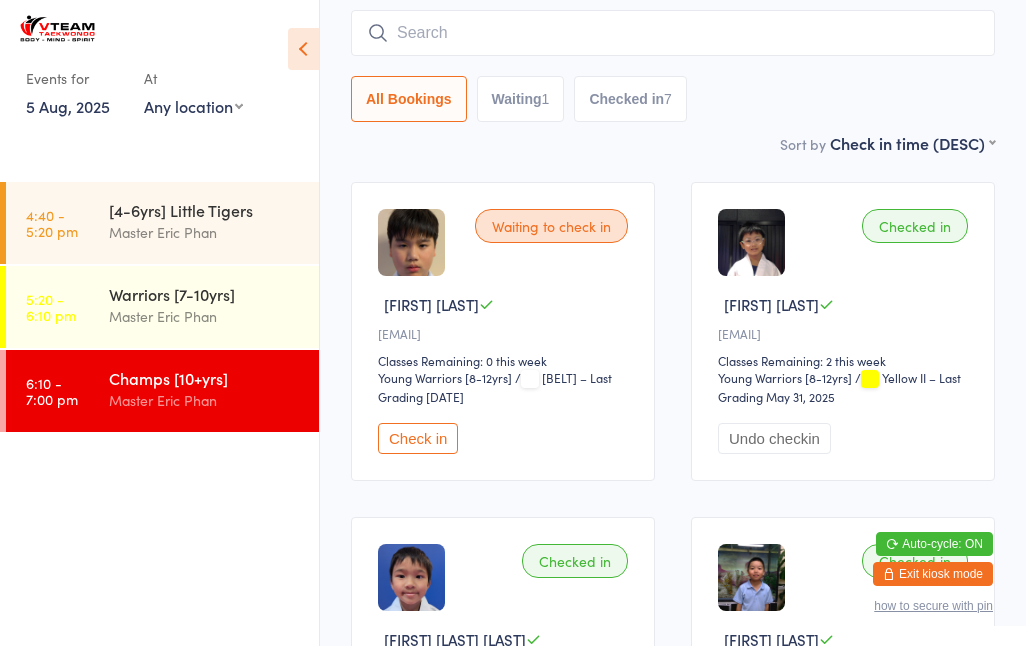 click on "Check in" at bounding box center (418, 438) 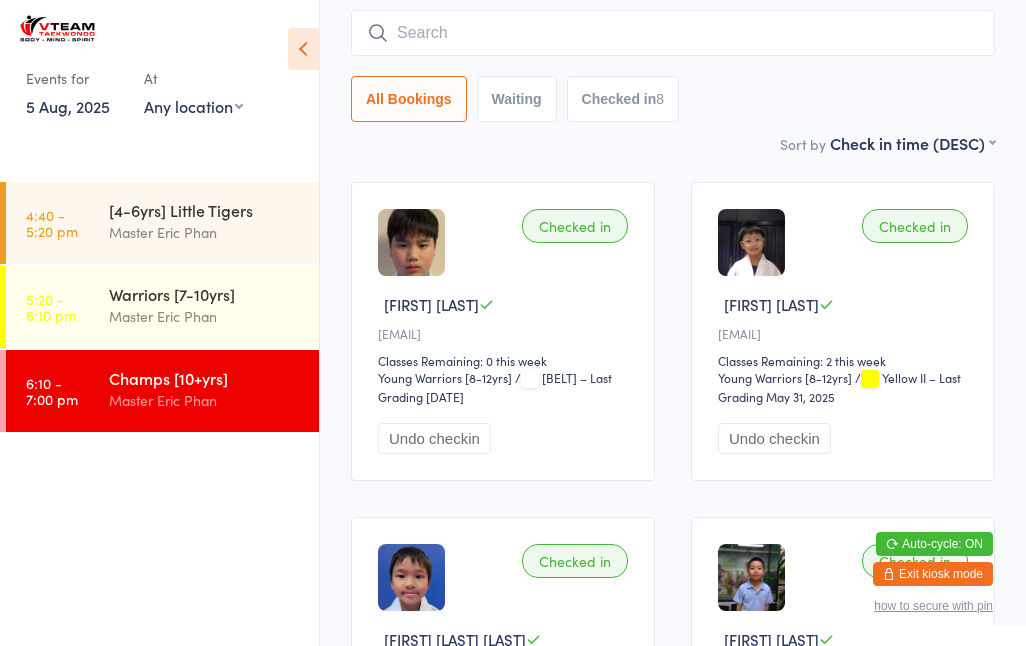 click at bounding box center [673, 33] 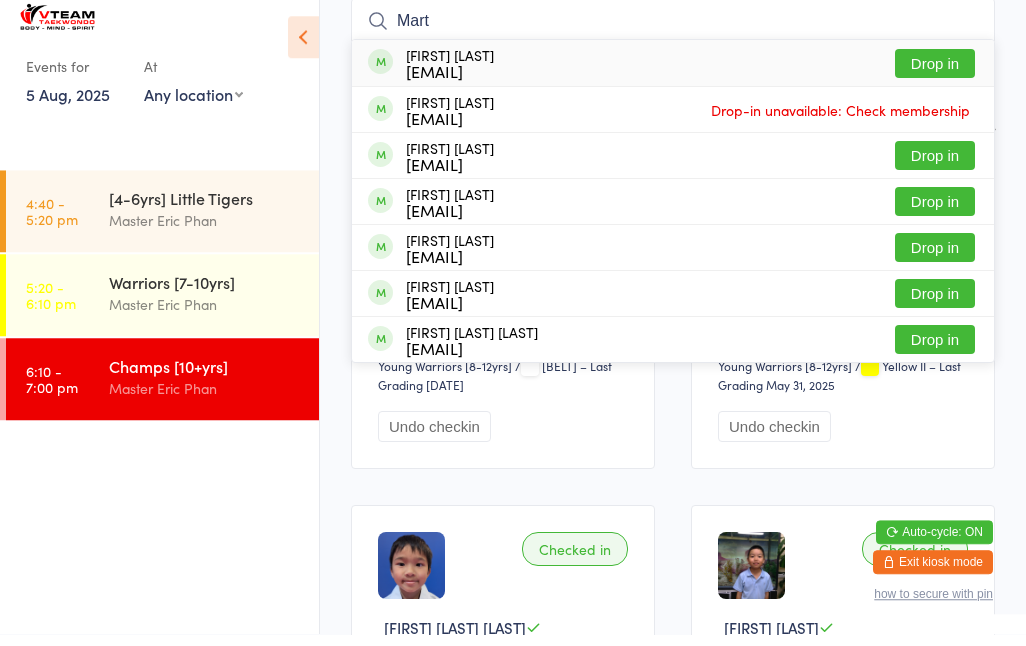 type on "Mart" 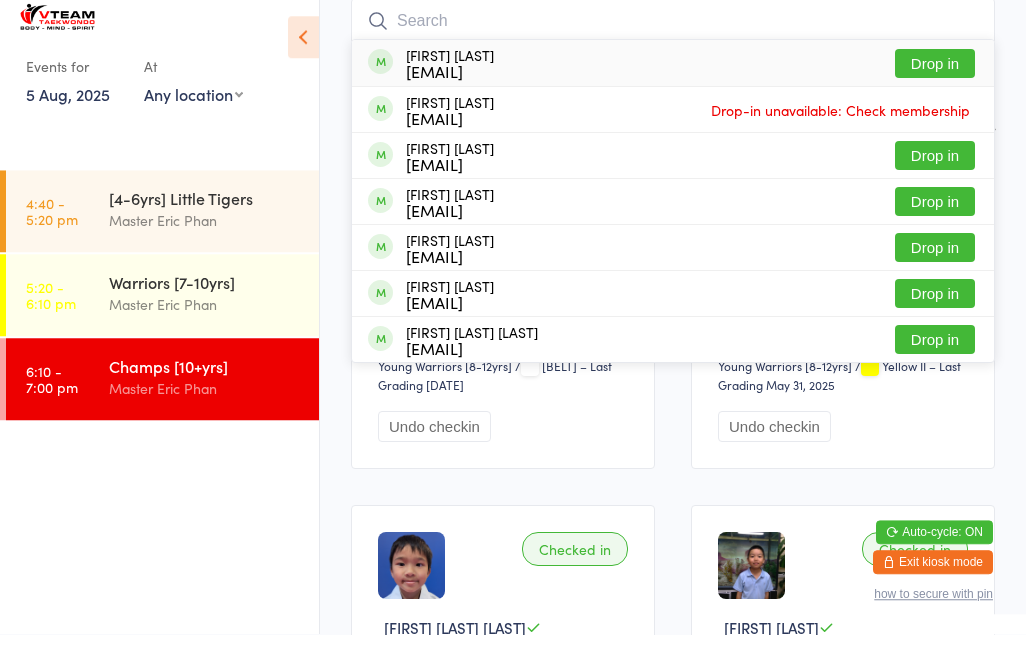 scroll, scrollTop: 181, scrollLeft: 0, axis: vertical 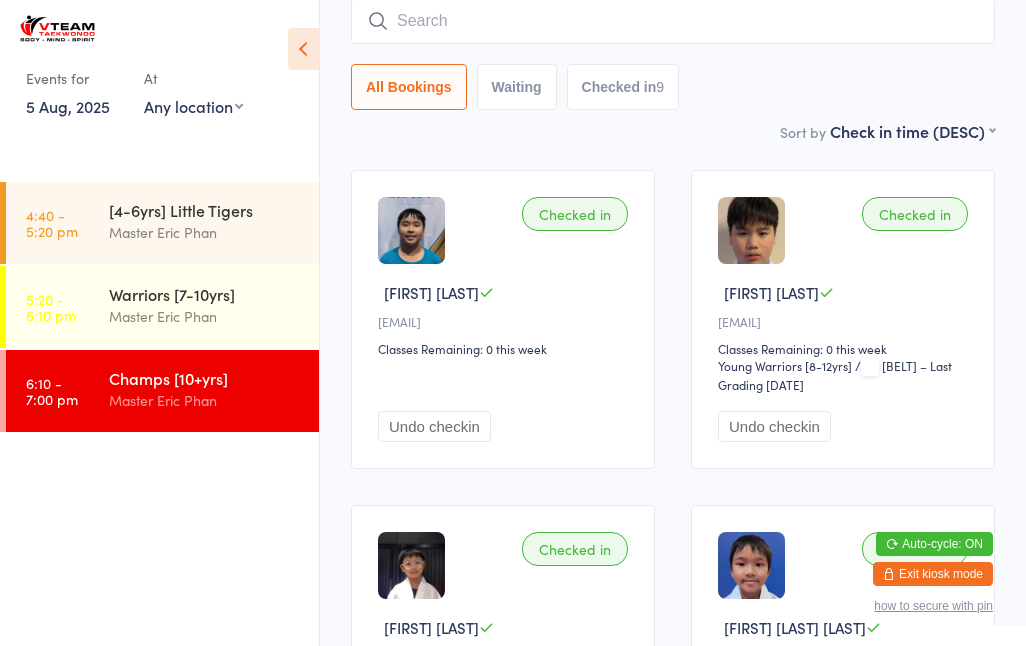 click on "5:20 - 6:10 pm [CLASS] [MASTER] [FIRST] [LAST]" at bounding box center (162, 307) 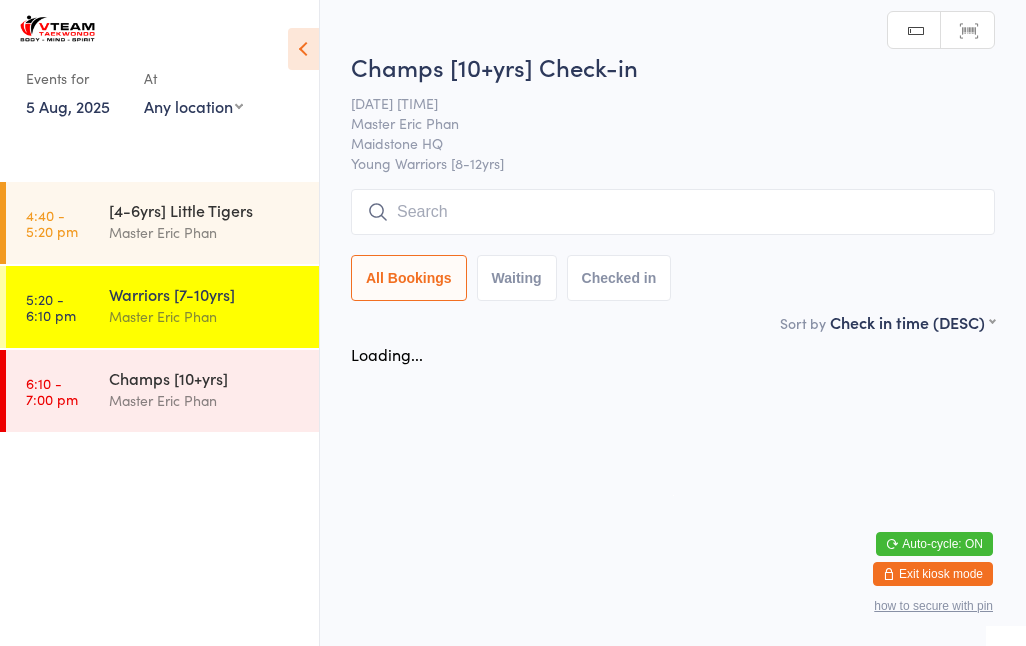 scroll, scrollTop: 0, scrollLeft: 0, axis: both 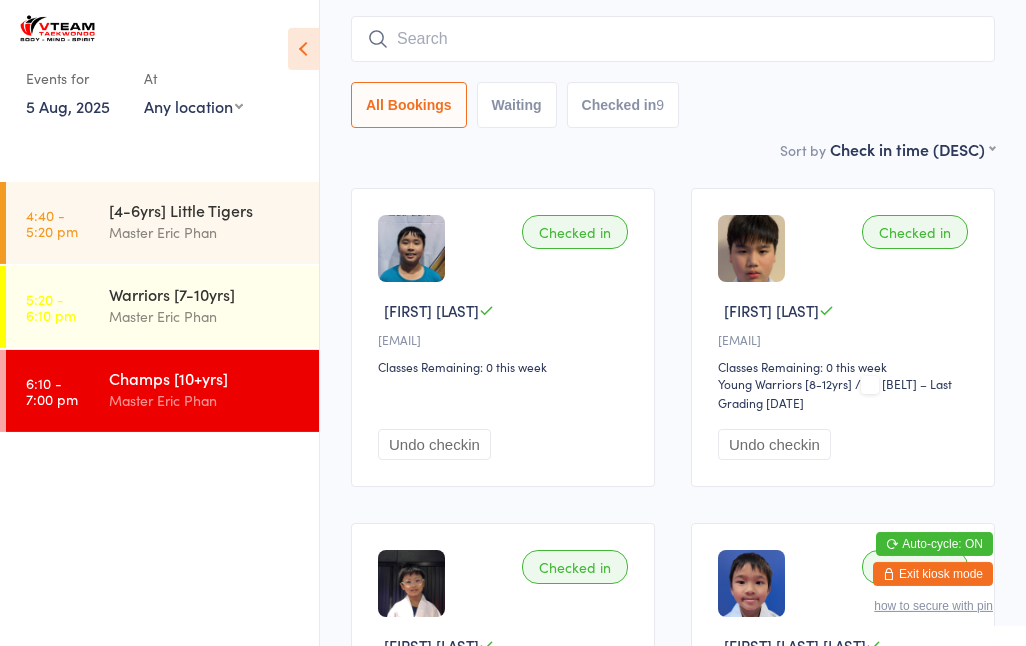click at bounding box center [673, 39] 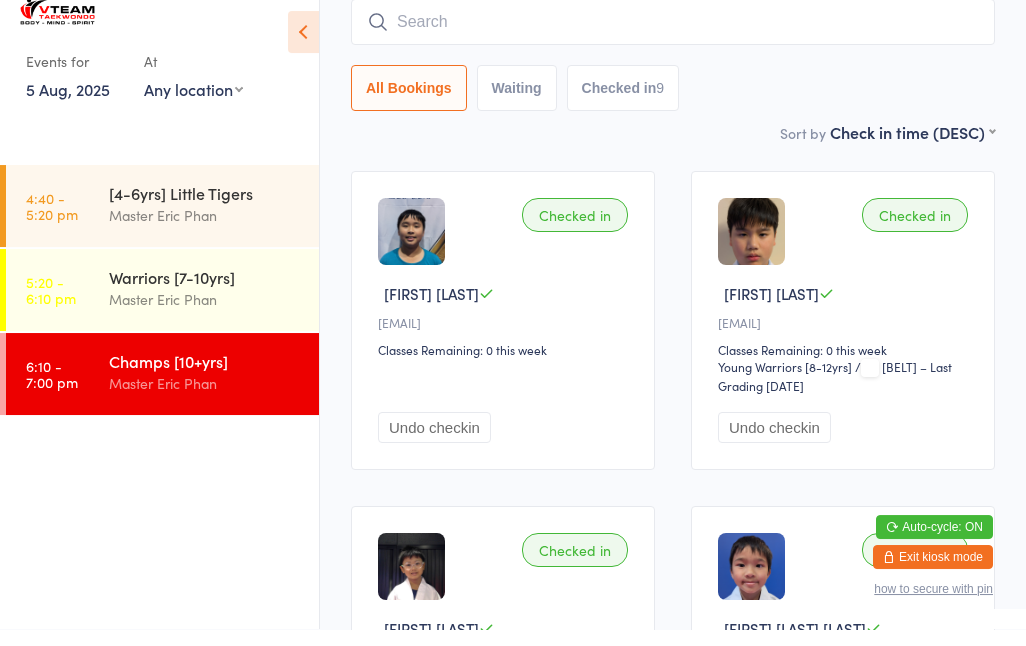 type on "M" 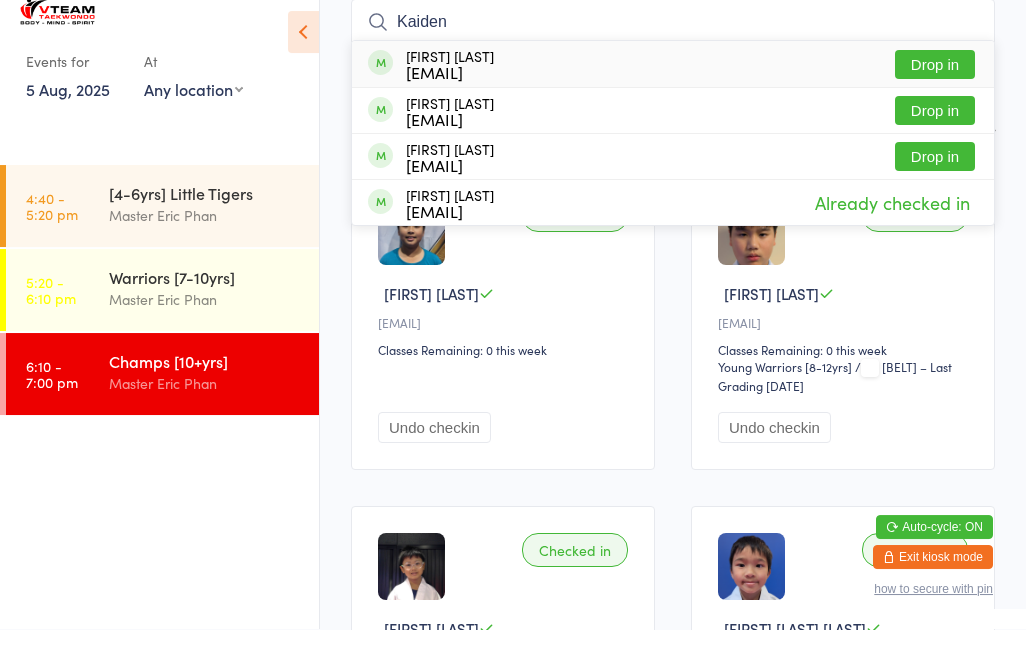 type on "Kaiden" 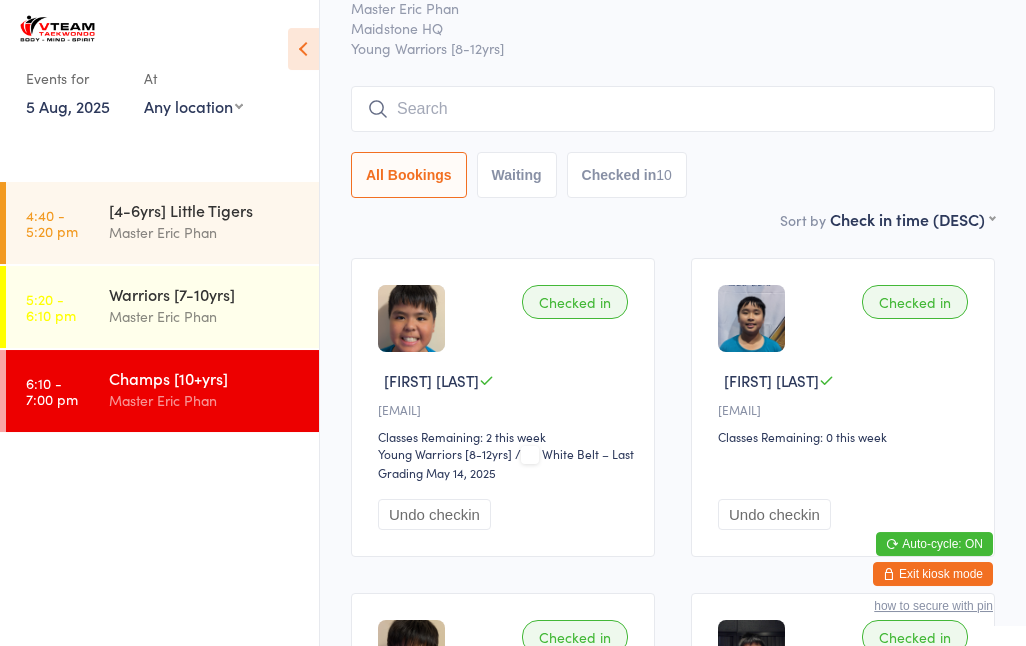 scroll, scrollTop: 92, scrollLeft: 0, axis: vertical 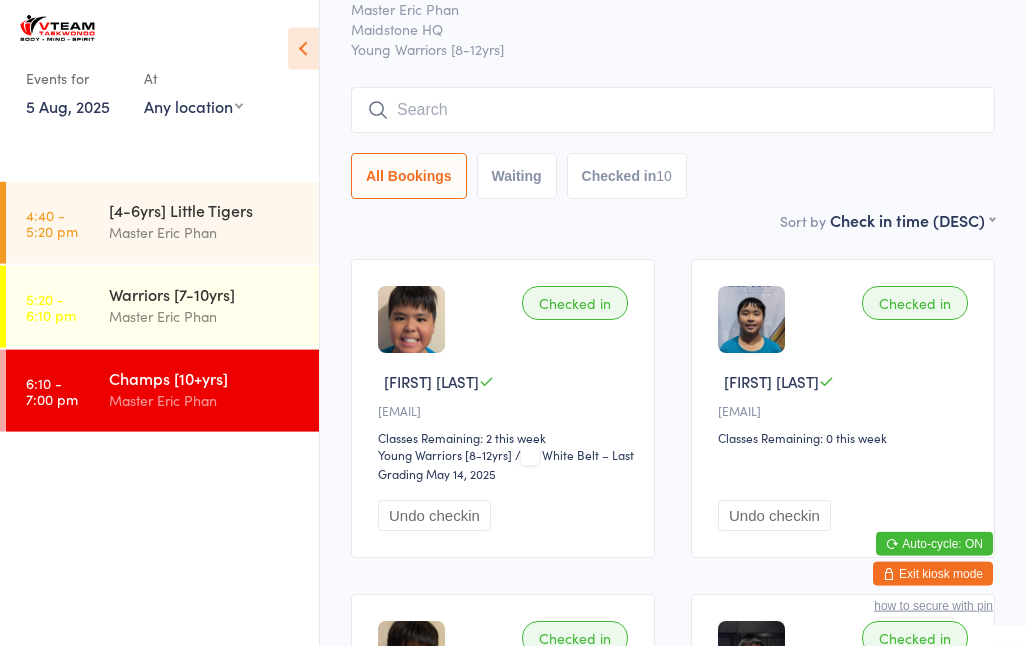 click on "Master Eric Phan" at bounding box center (205, 400) 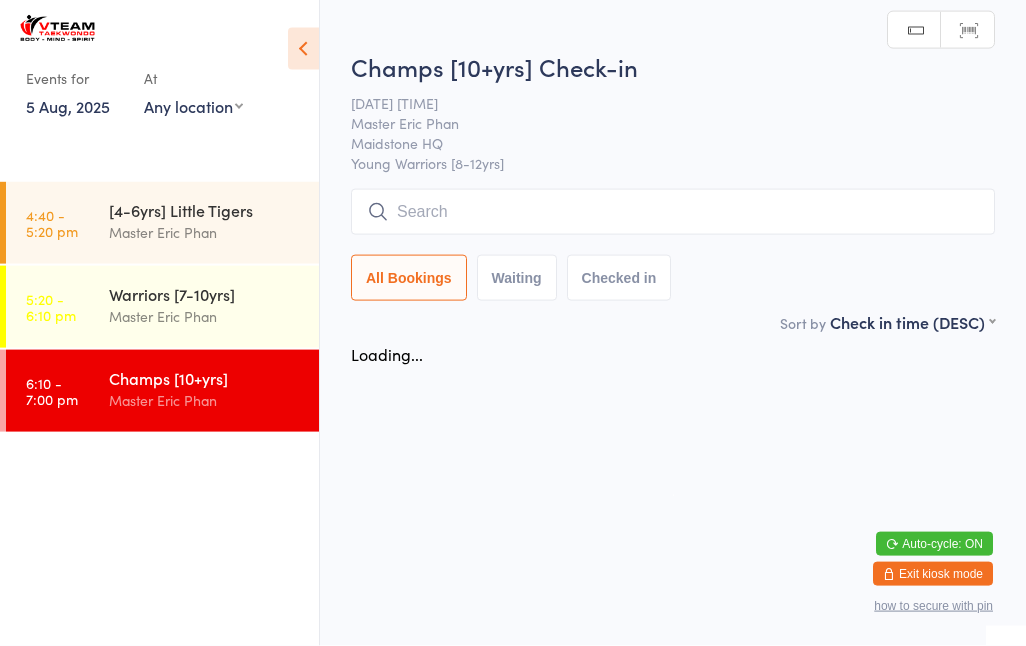 scroll, scrollTop: 0, scrollLeft: 0, axis: both 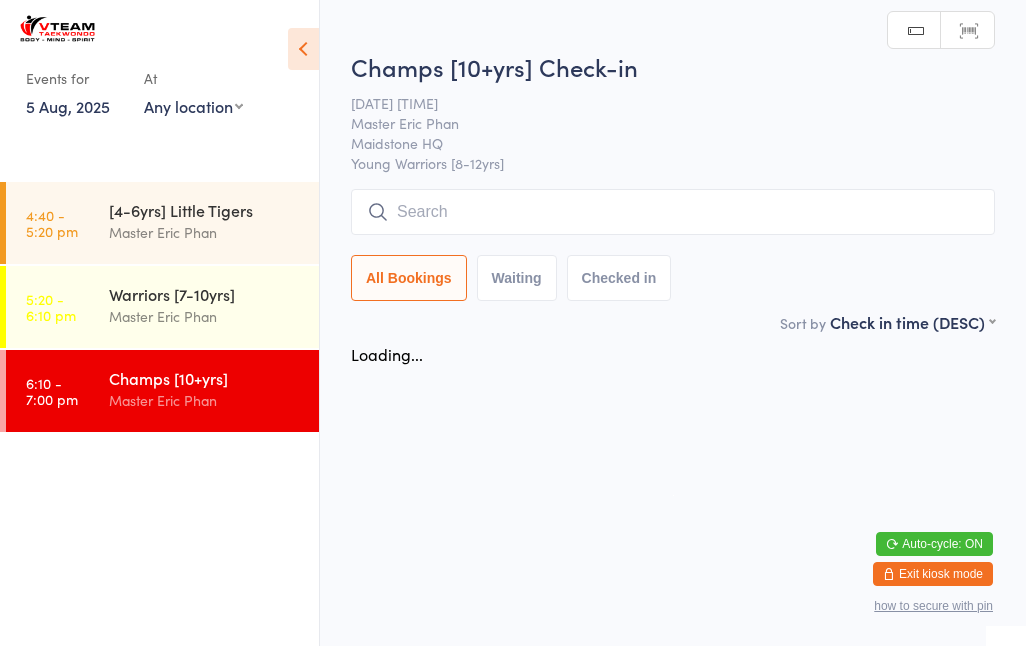 click at bounding box center [673, 212] 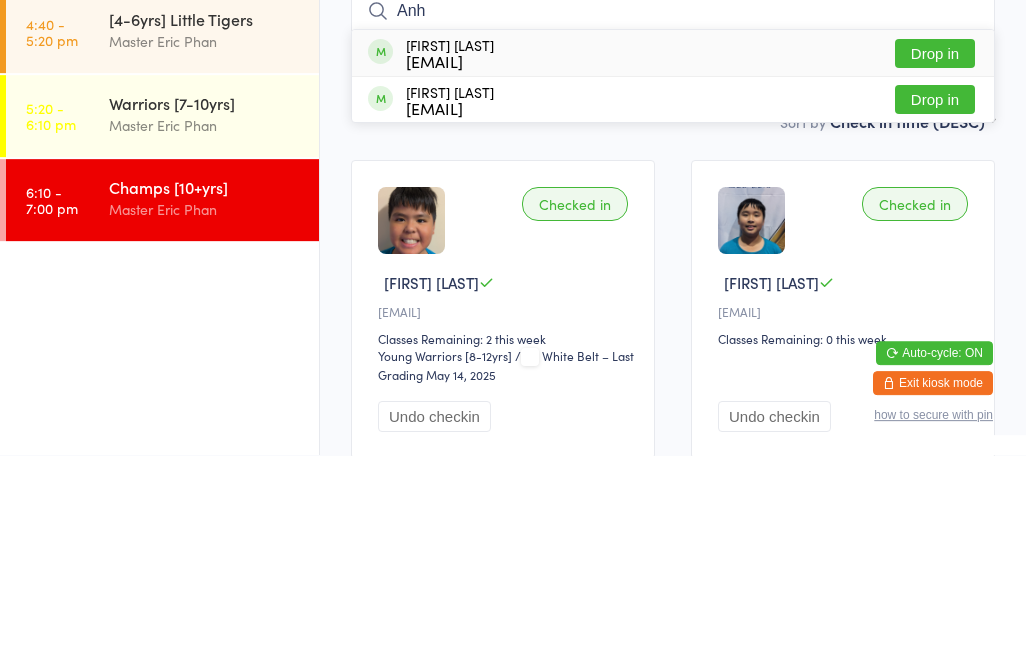 type on "Anh" 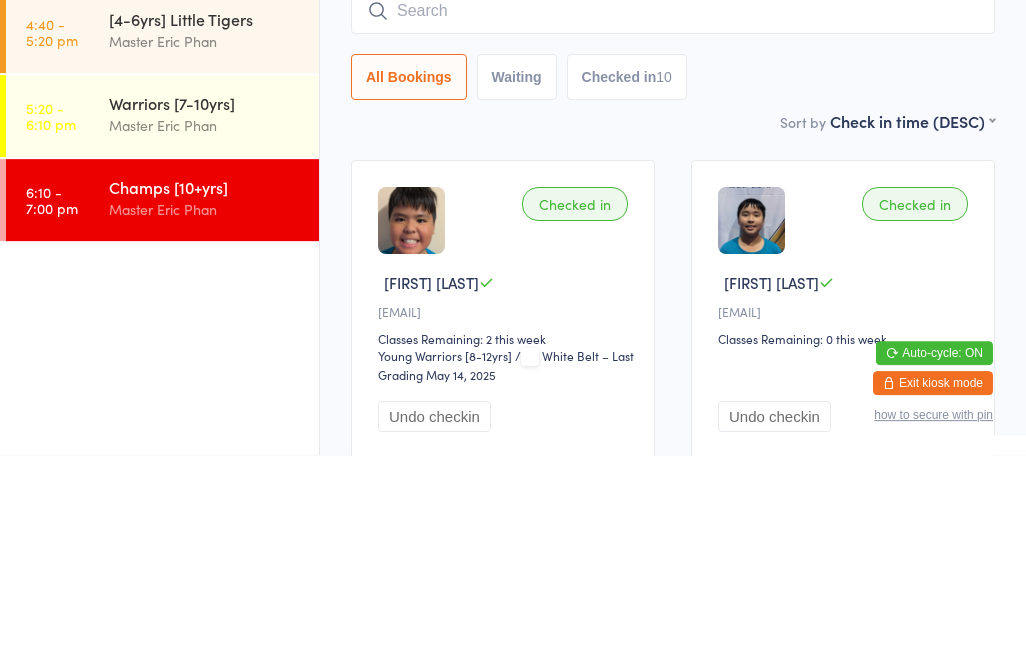 scroll, scrollTop: 191, scrollLeft: 0, axis: vertical 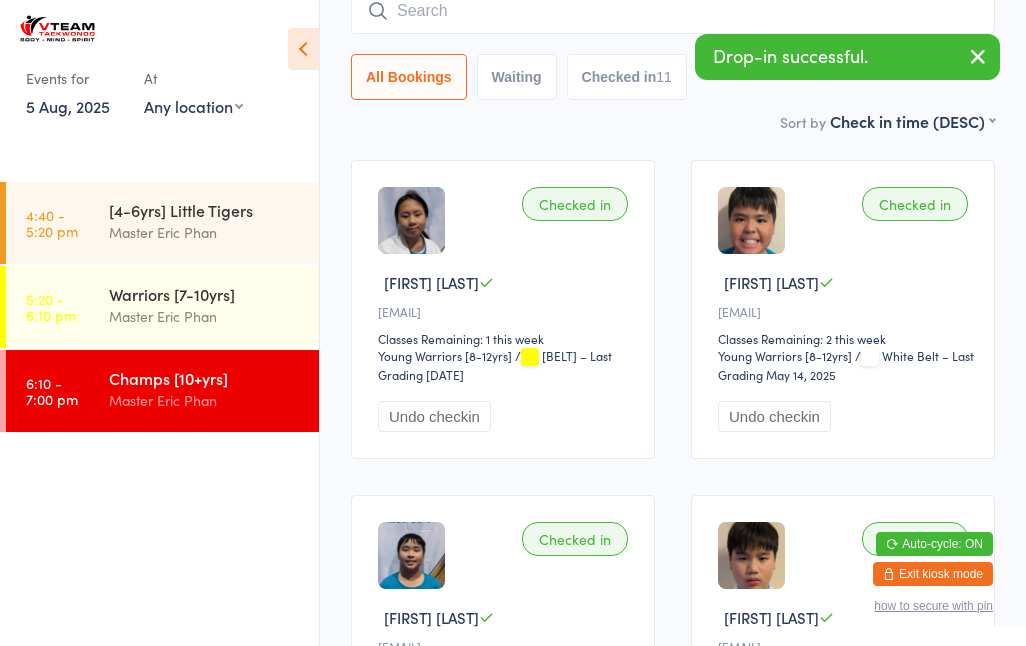 click at bounding box center (673, 11) 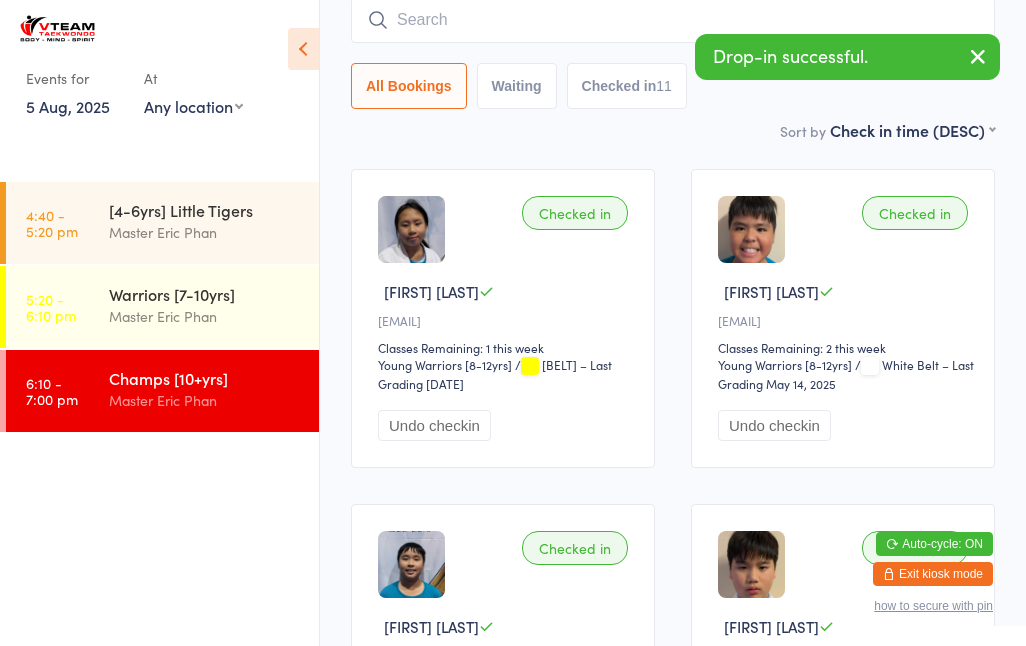 scroll, scrollTop: 180, scrollLeft: 0, axis: vertical 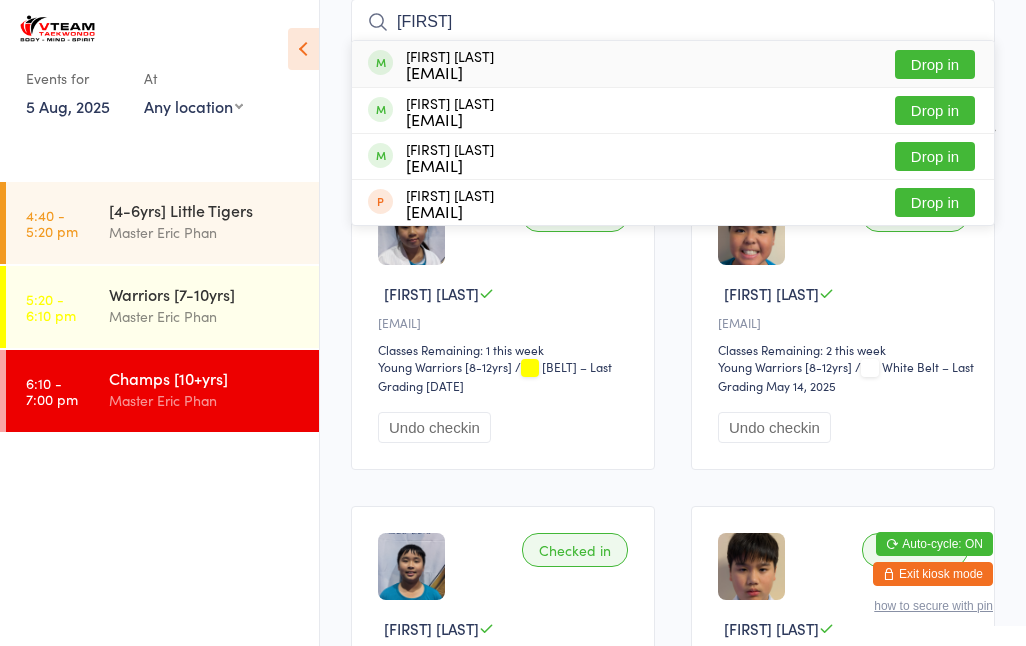 type on "[FIRST]" 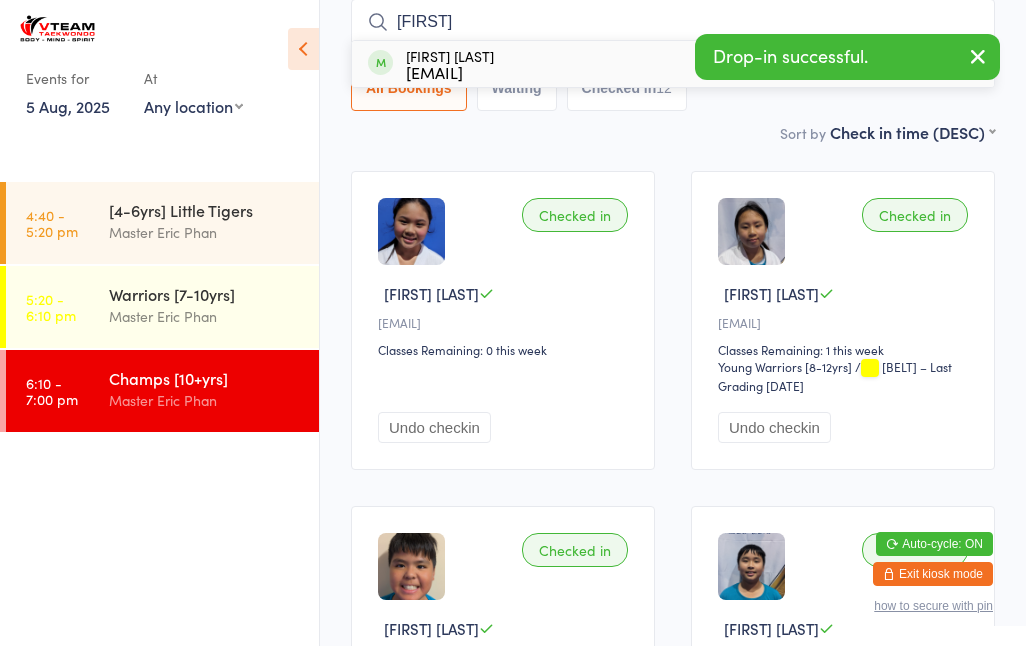 type on "[FIRST]" 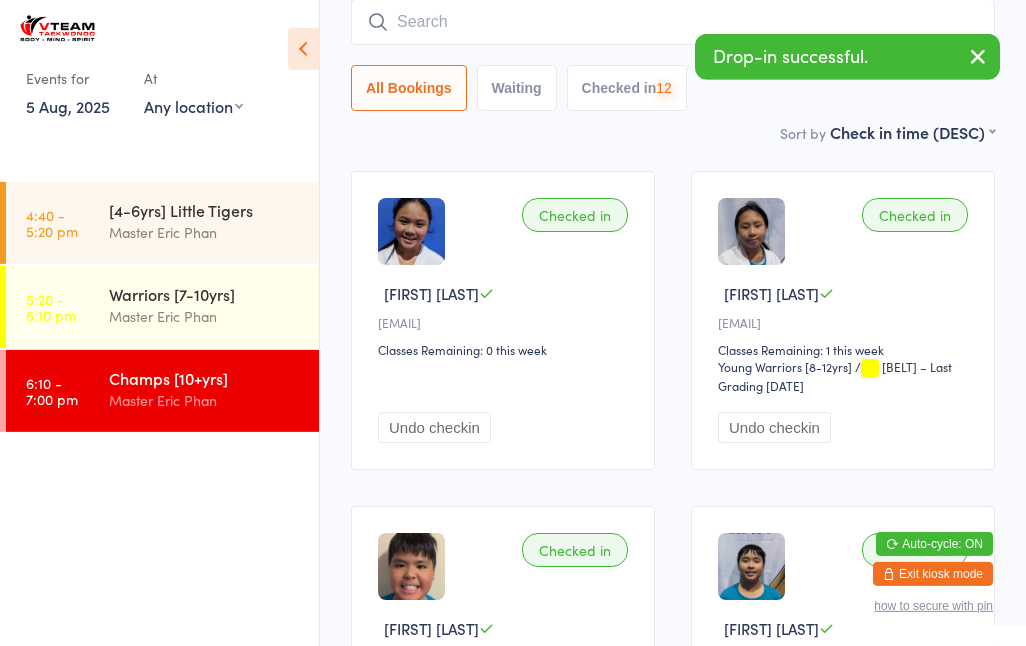 scroll, scrollTop: 181, scrollLeft: 0, axis: vertical 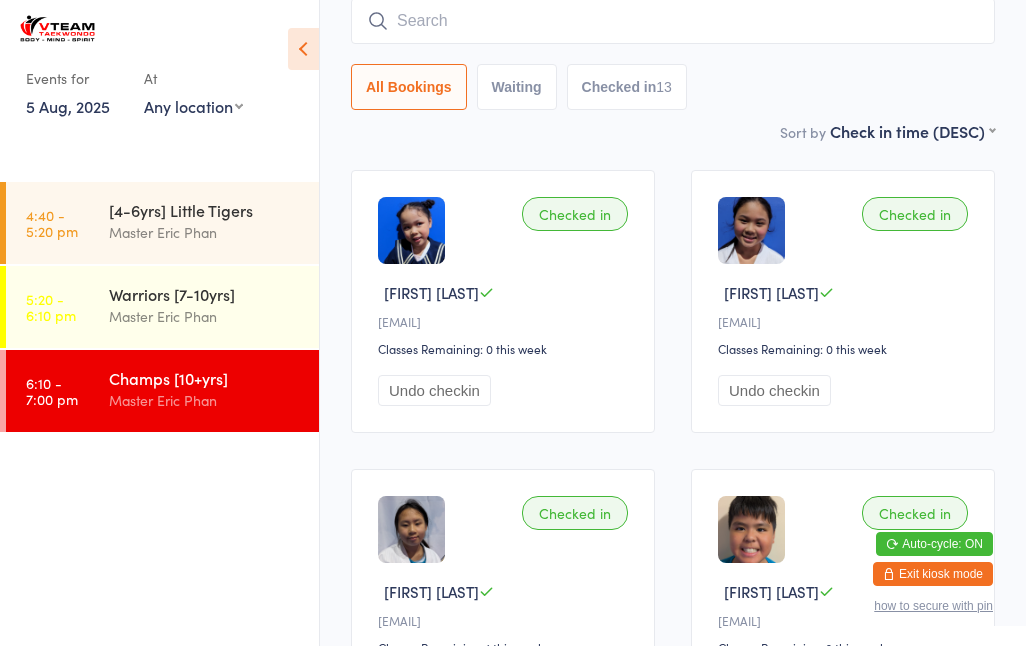 click at bounding box center [673, 21] 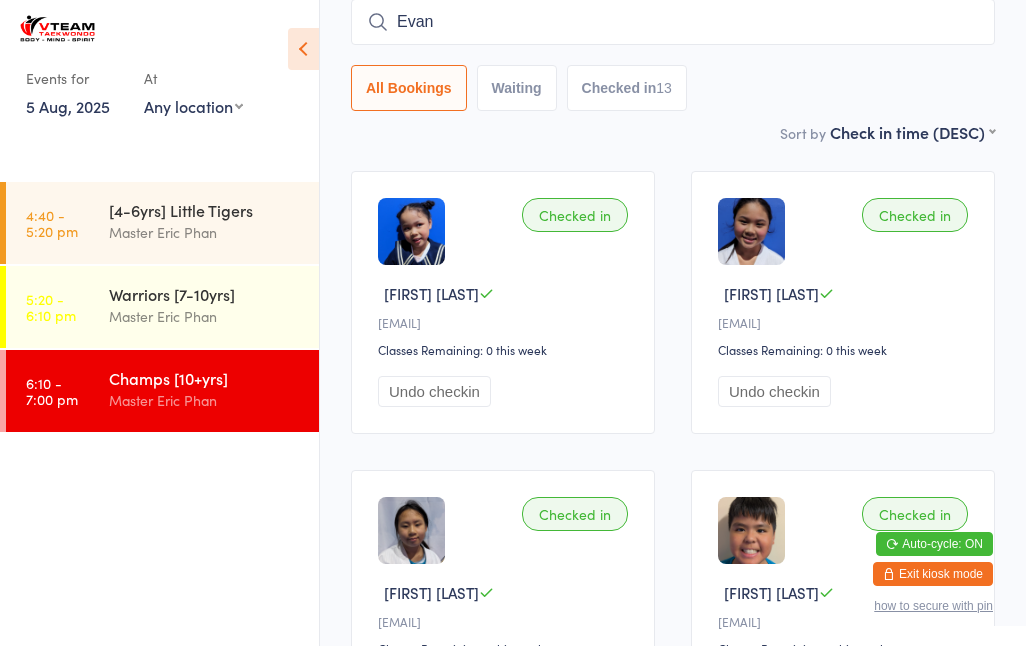 type on "Evan" 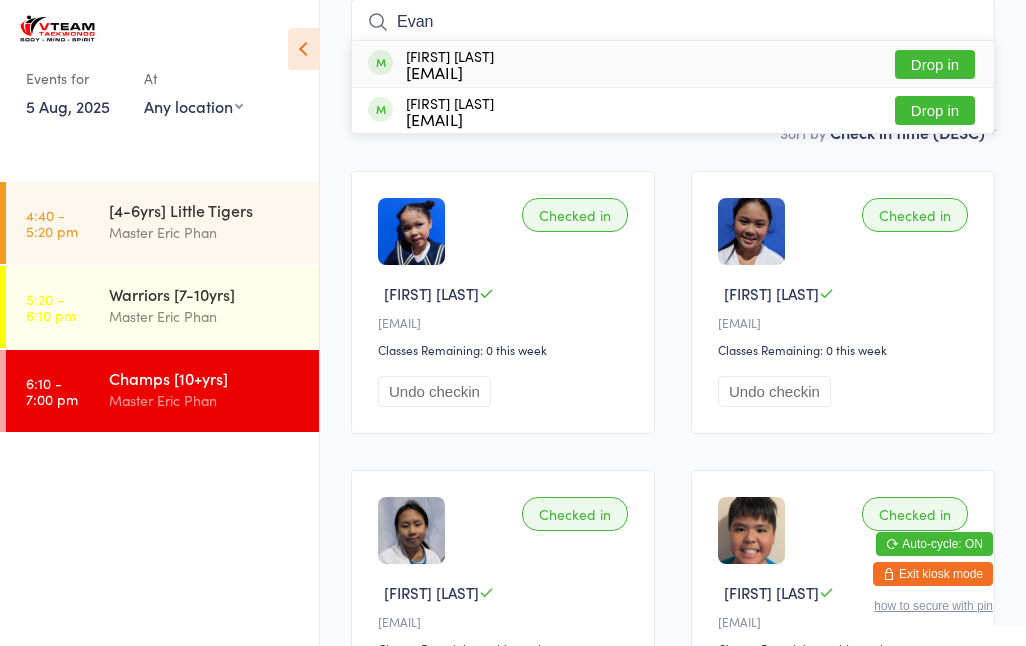 click on "Drop in" at bounding box center [935, 64] 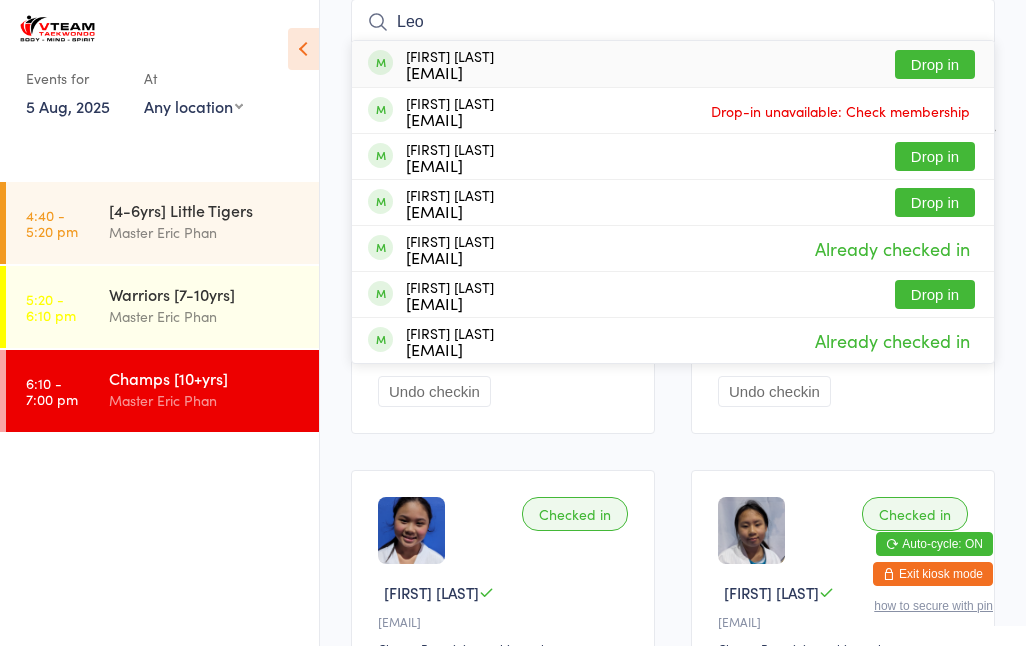 type on "Leo" 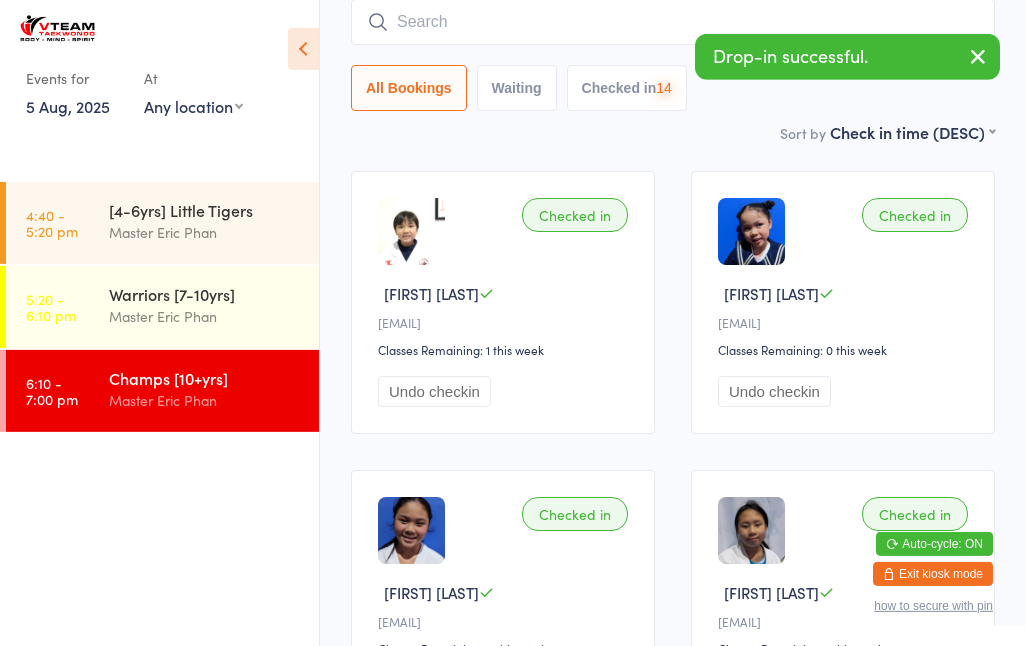 scroll, scrollTop: 181, scrollLeft: 0, axis: vertical 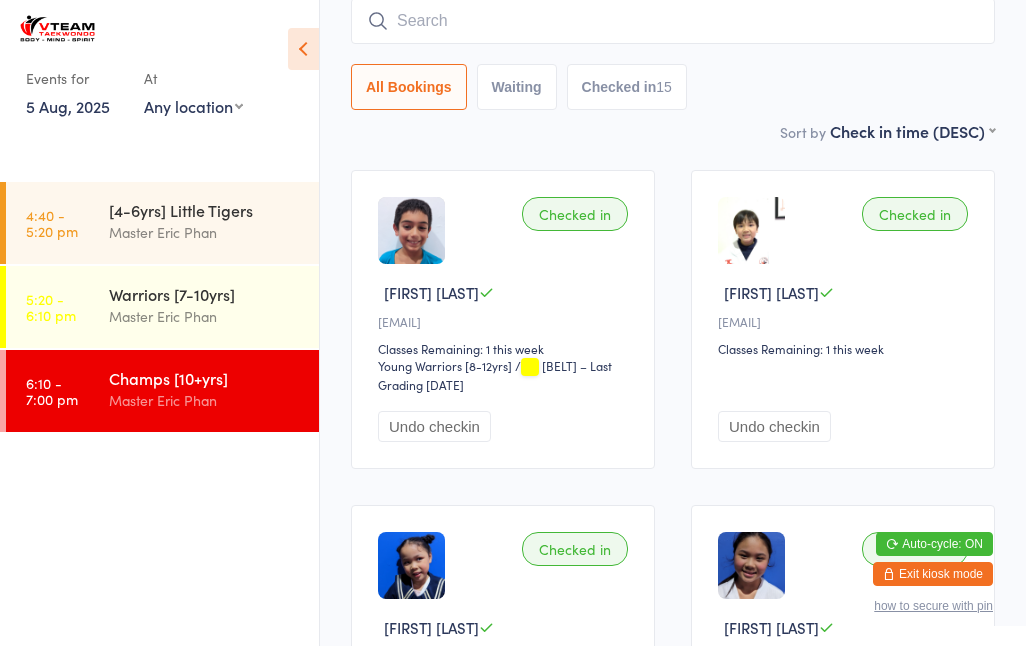 click at bounding box center [673, 21] 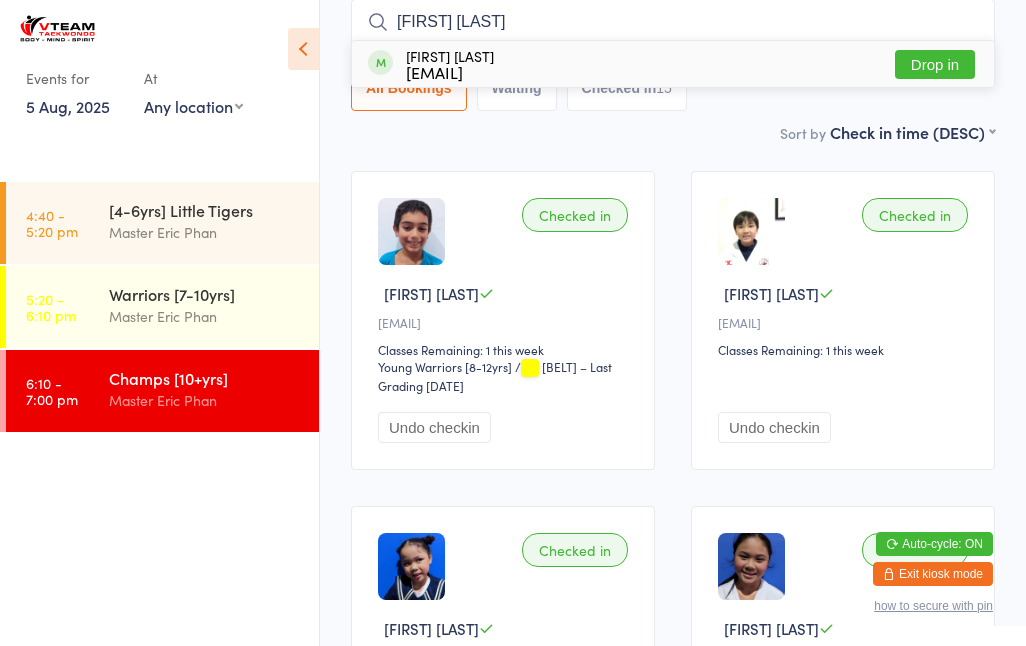 type on "[FIRST] [LAST]" 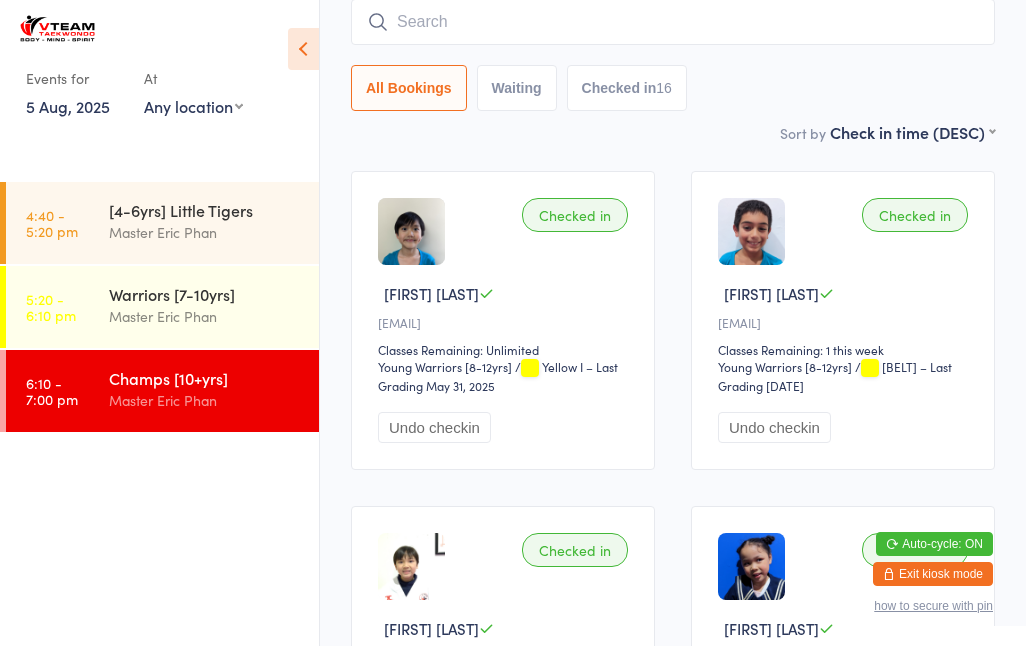 click on "All Bookings Waiting  Checked in  16" at bounding box center (673, 88) 